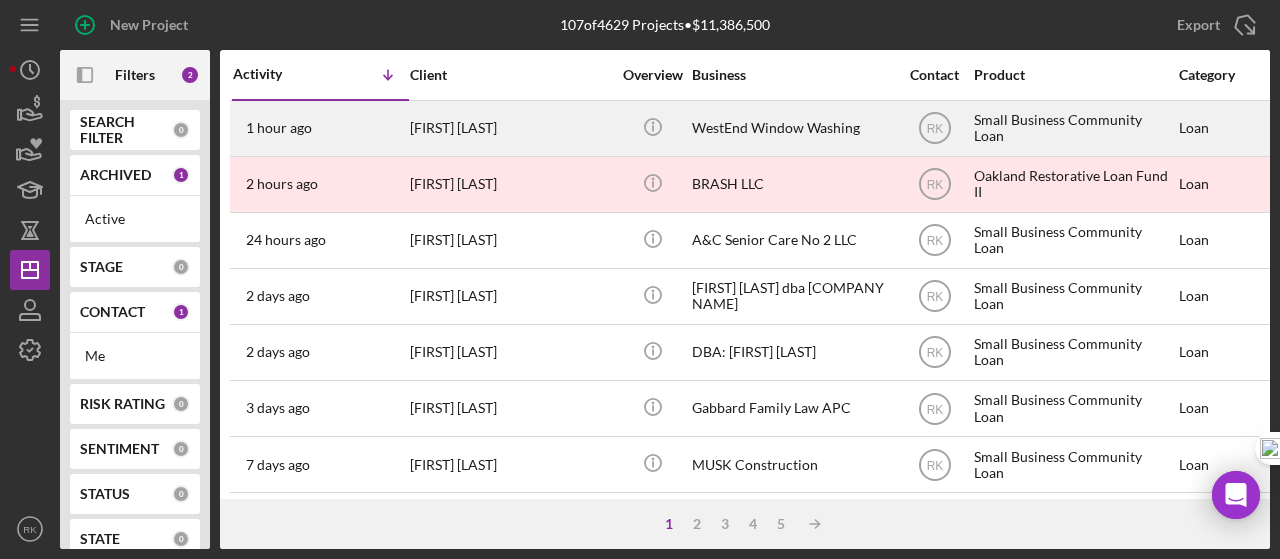 scroll, scrollTop: 0, scrollLeft: 0, axis: both 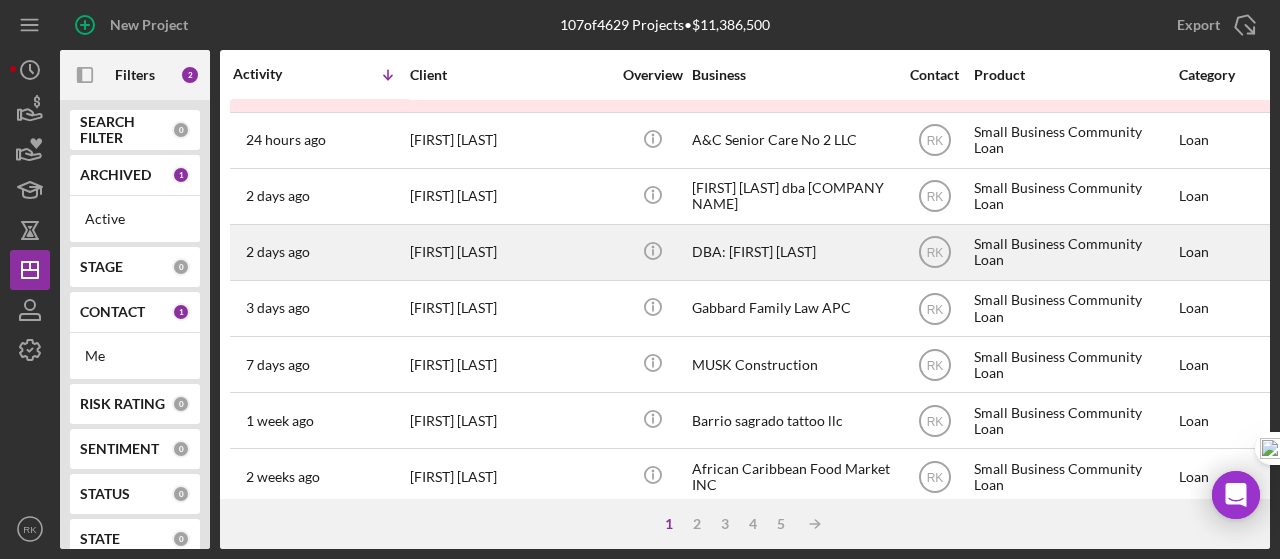click on "[FIRST] [LAST]" at bounding box center (510, 252) 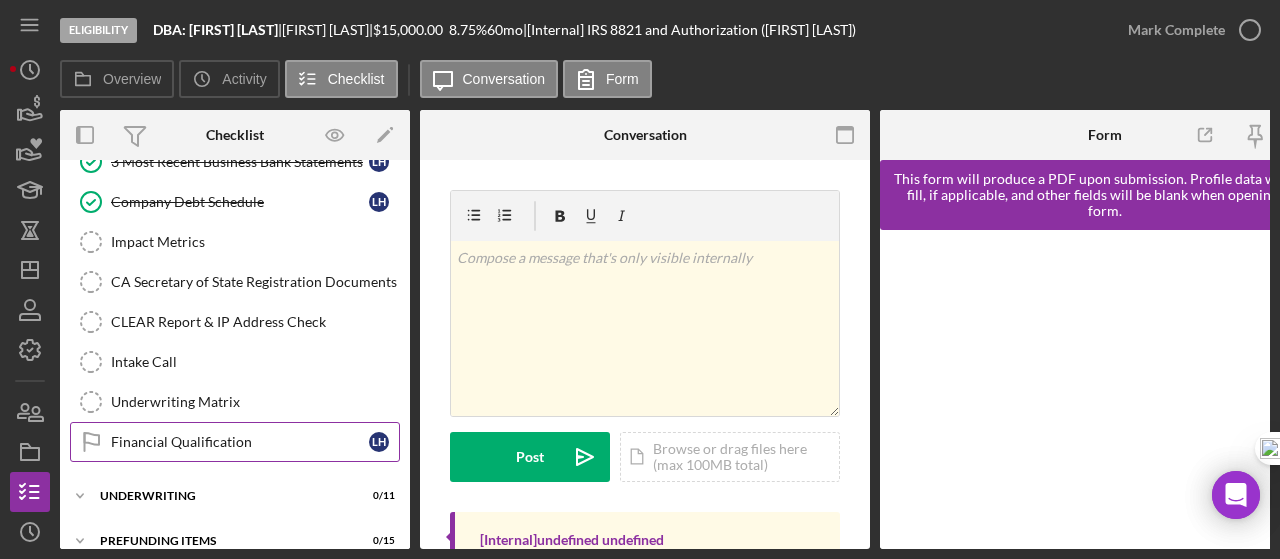 scroll, scrollTop: 452, scrollLeft: 0, axis: vertical 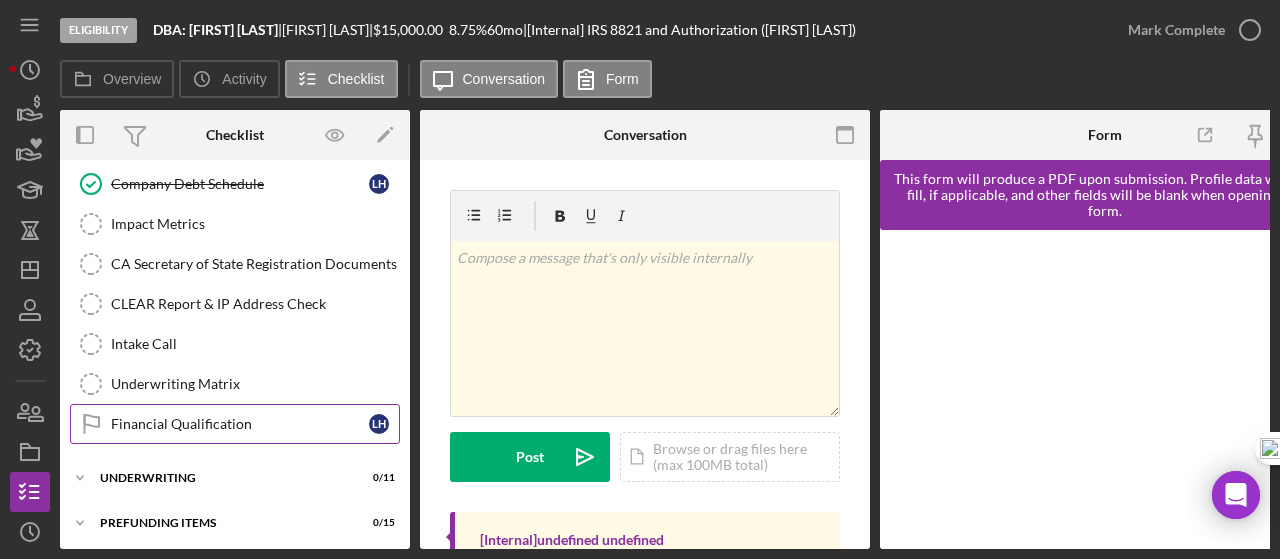 click on "Financial Qualification" at bounding box center [240, 424] 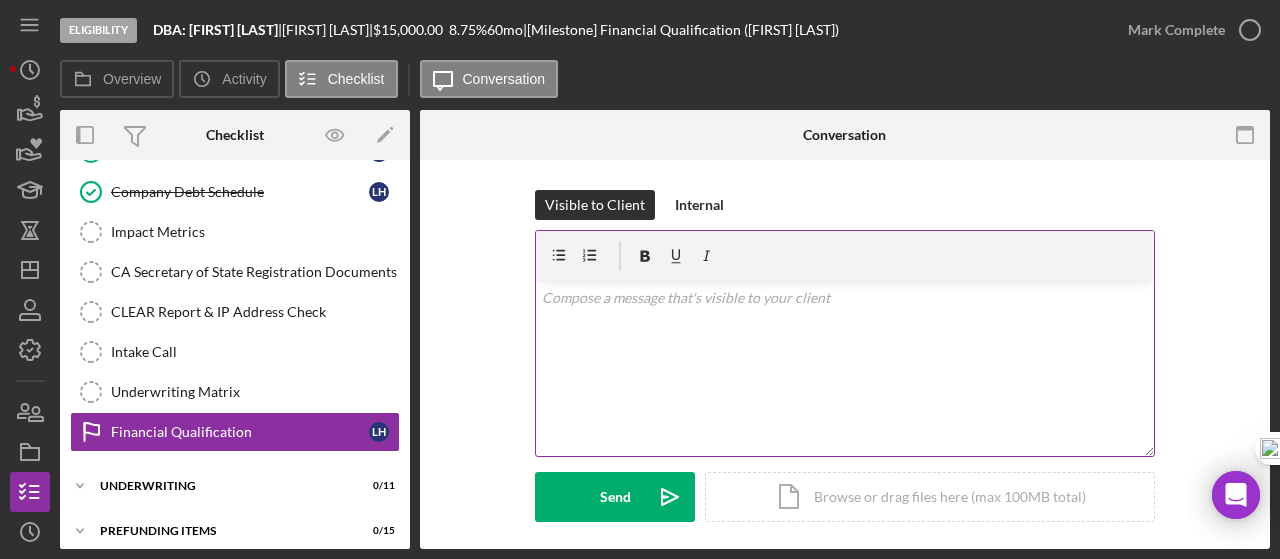scroll, scrollTop: 446, scrollLeft: 0, axis: vertical 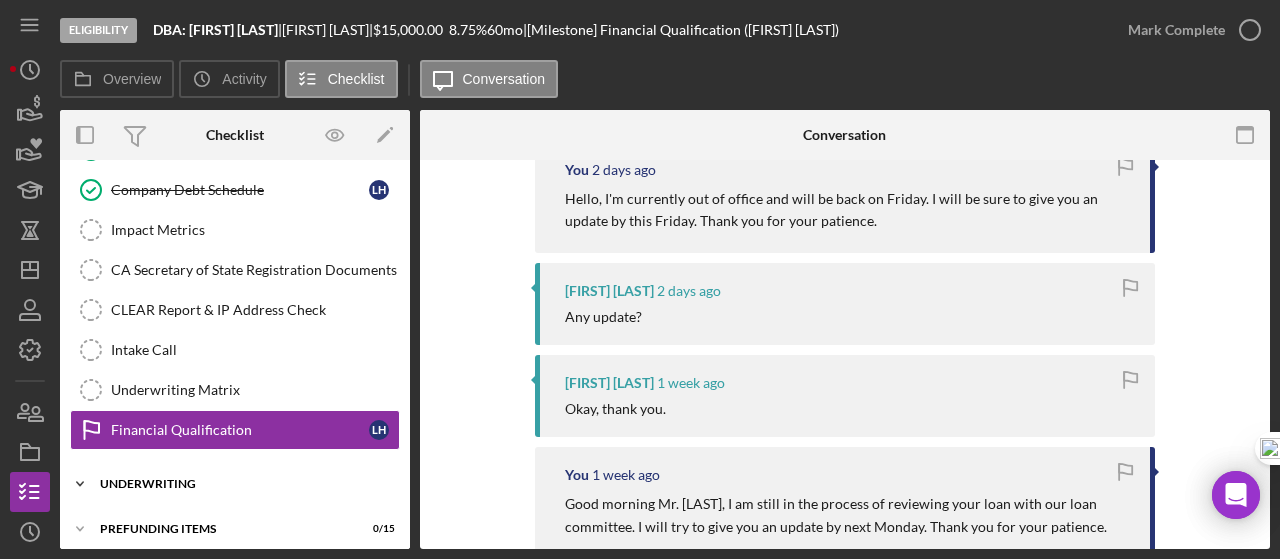 click on "Underwriting" at bounding box center (242, 484) 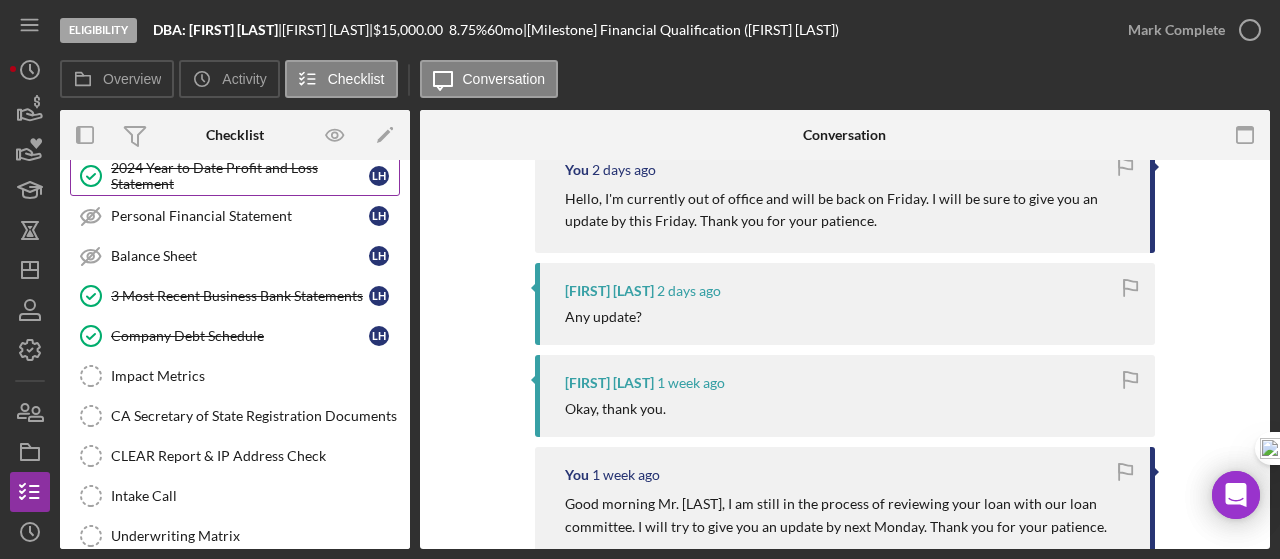 scroll, scrollTop: 466, scrollLeft: 0, axis: vertical 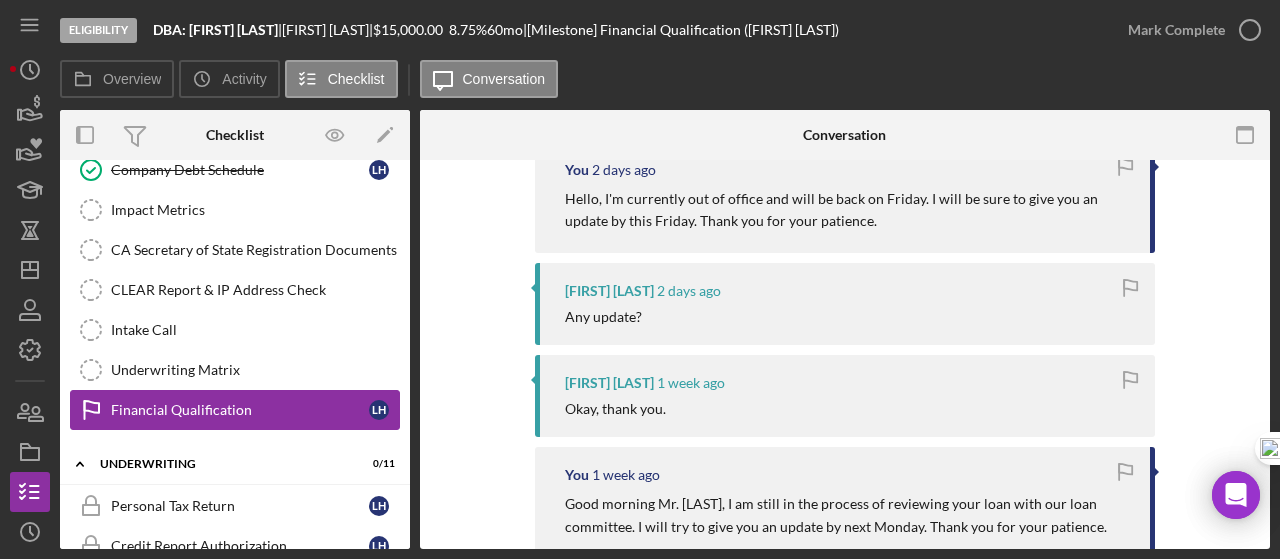 click on "Financial Qualification" at bounding box center [240, 410] 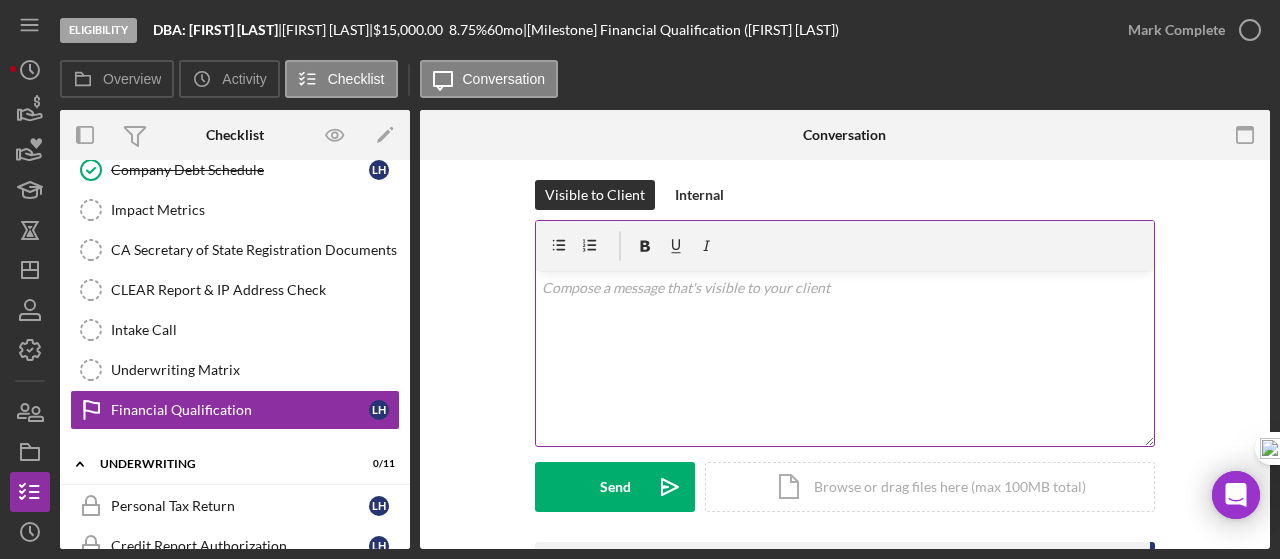 scroll, scrollTop: 0, scrollLeft: 0, axis: both 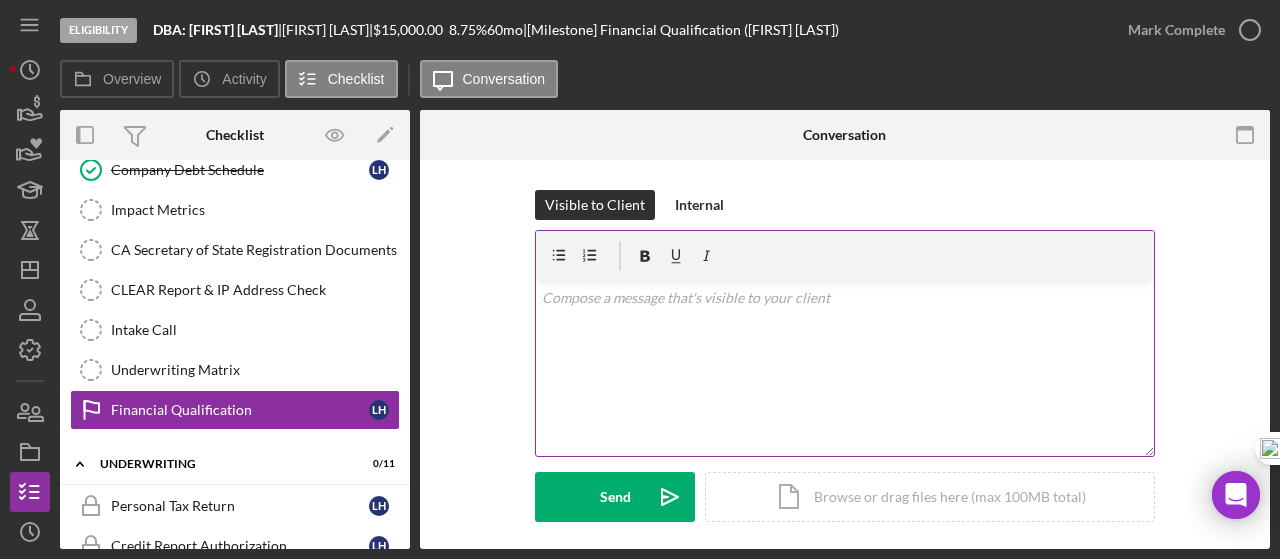 click at bounding box center [845, 298] 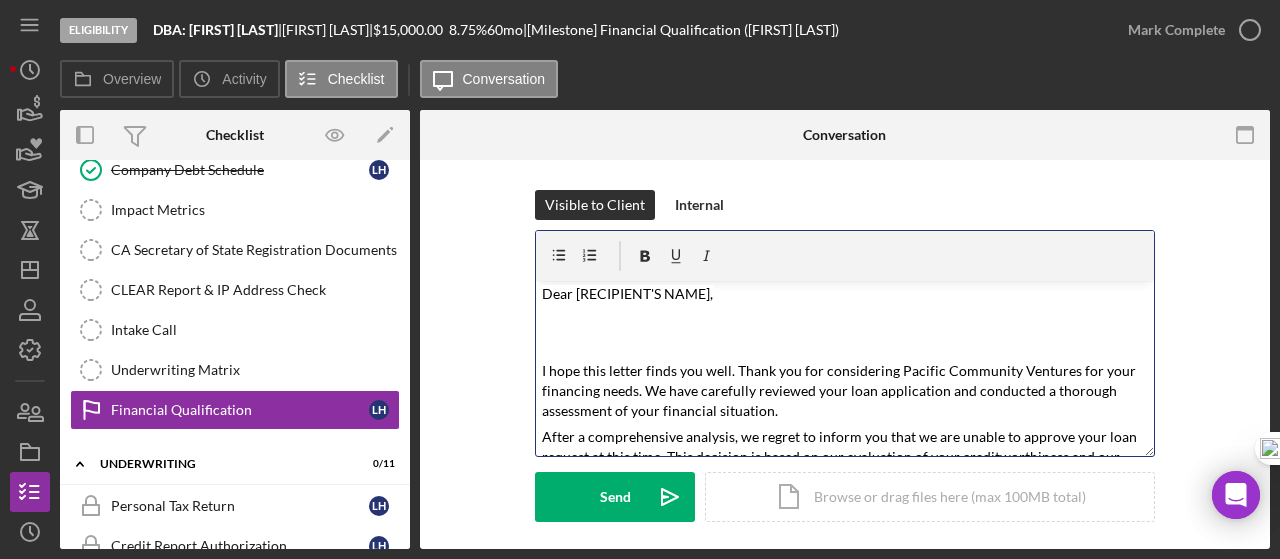 scroll, scrollTop: 0, scrollLeft: 0, axis: both 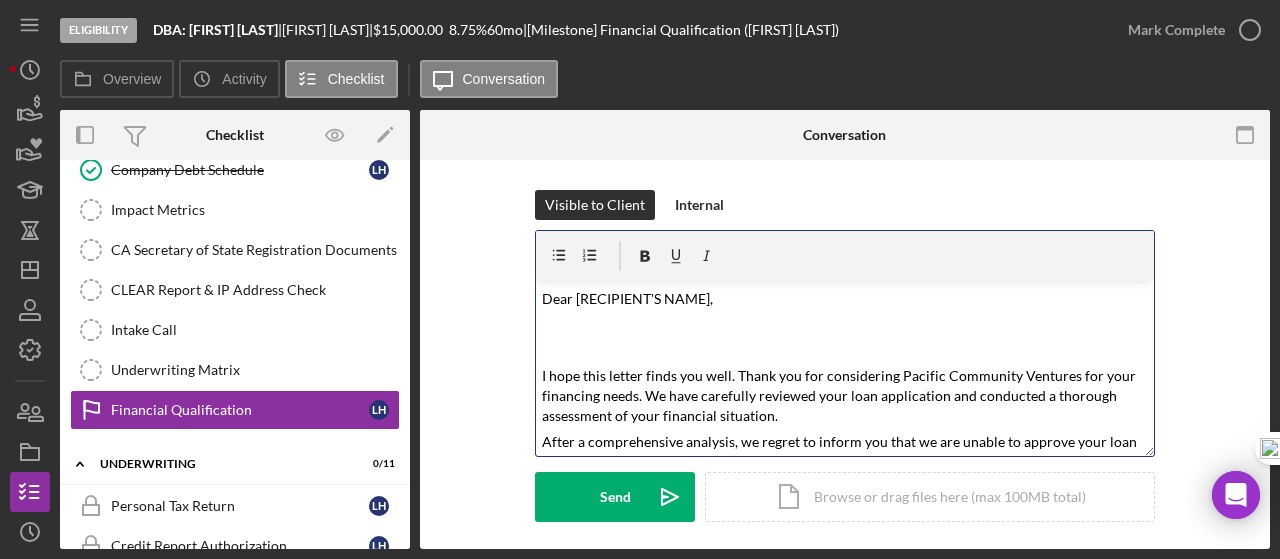click on "Dear [RECIPIENT'S NAME]," at bounding box center [845, 298] 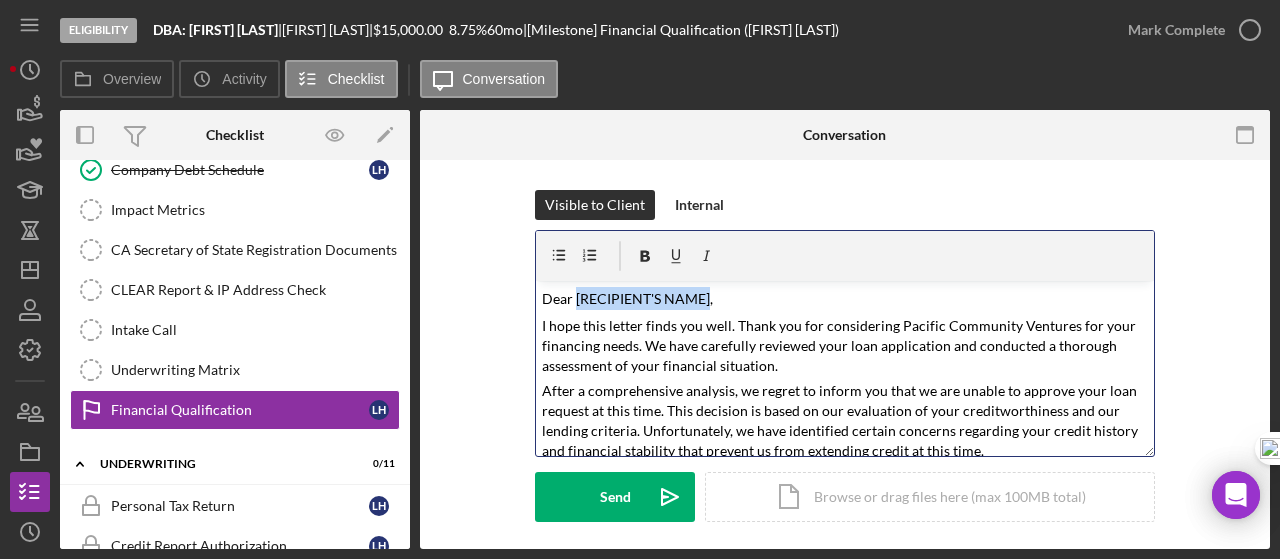 drag, startPoint x: 684, startPoint y: 301, endPoint x: 555, endPoint y: 301, distance: 129 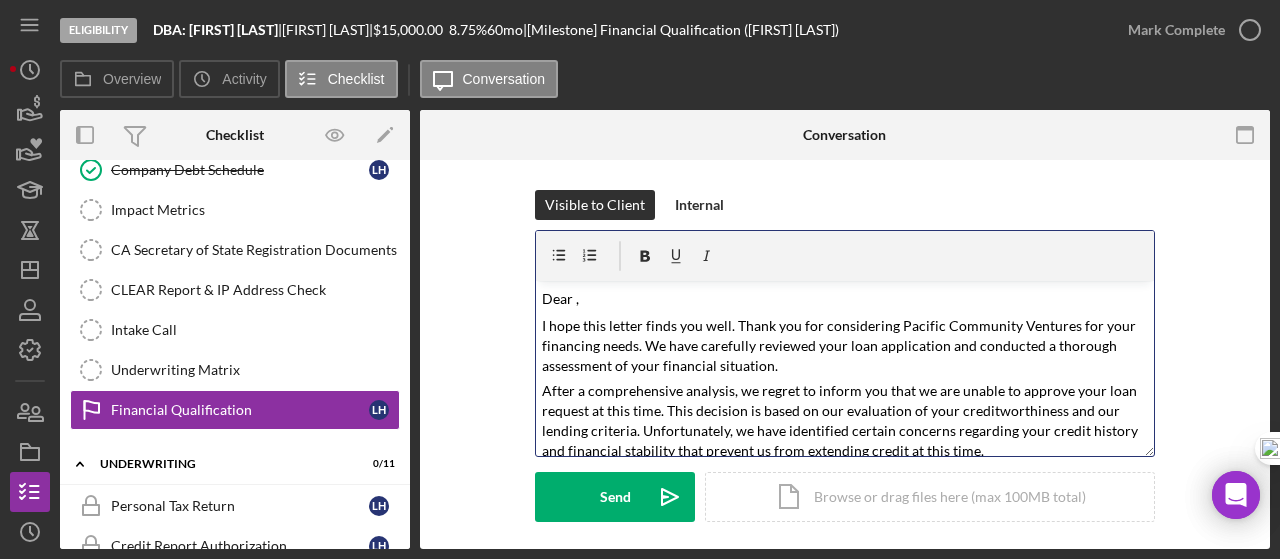type 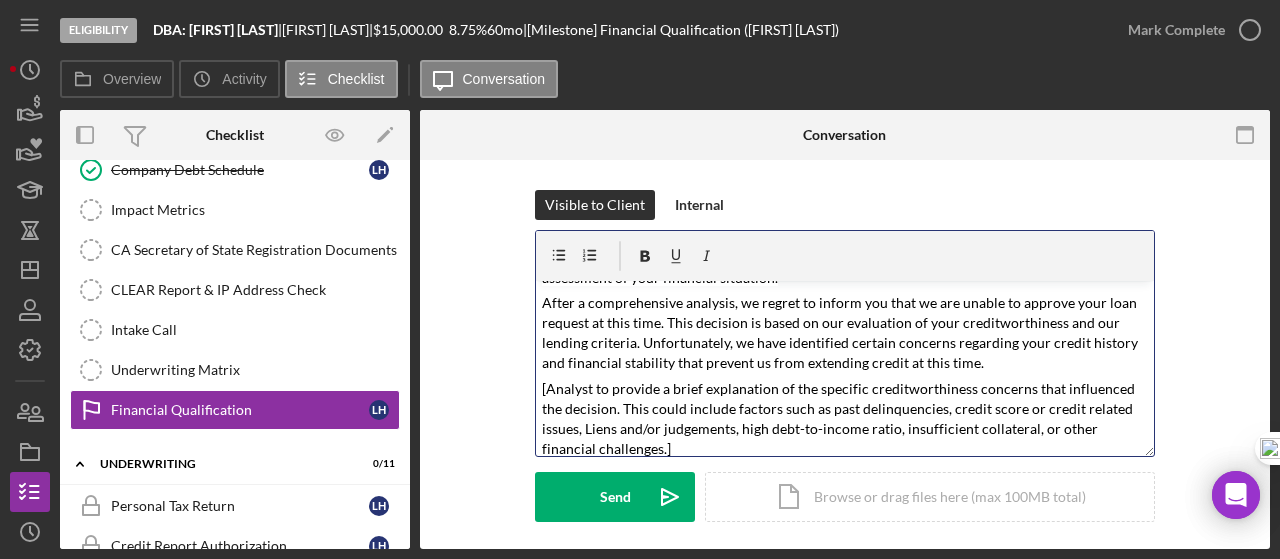 scroll, scrollTop: 100, scrollLeft: 0, axis: vertical 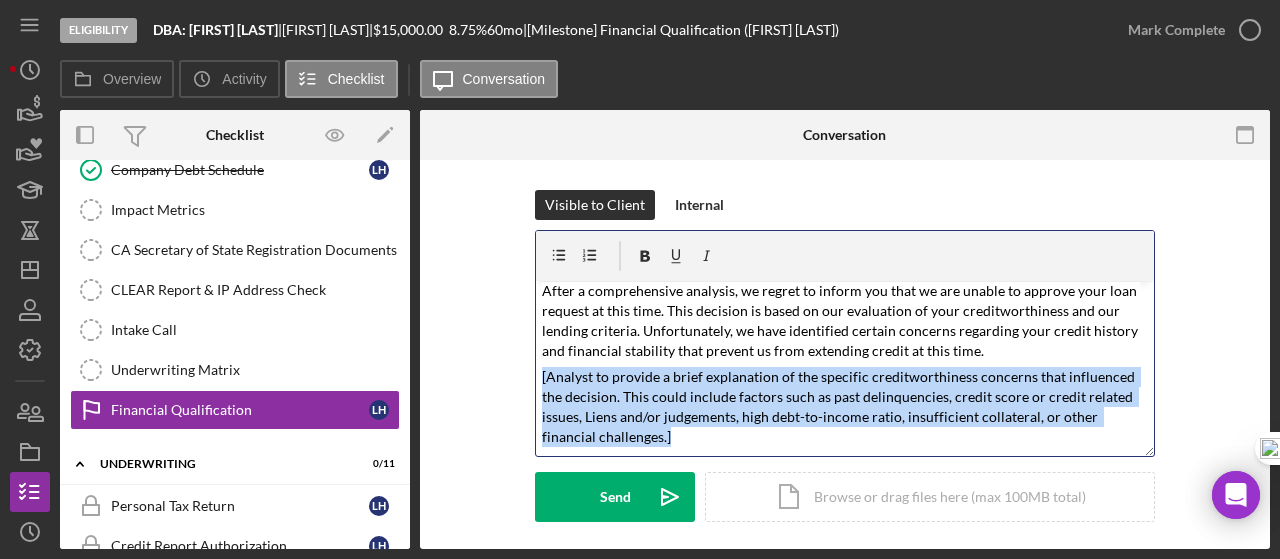 drag, startPoint x: 537, startPoint y: 378, endPoint x: 612, endPoint y: 439, distance: 96.67471 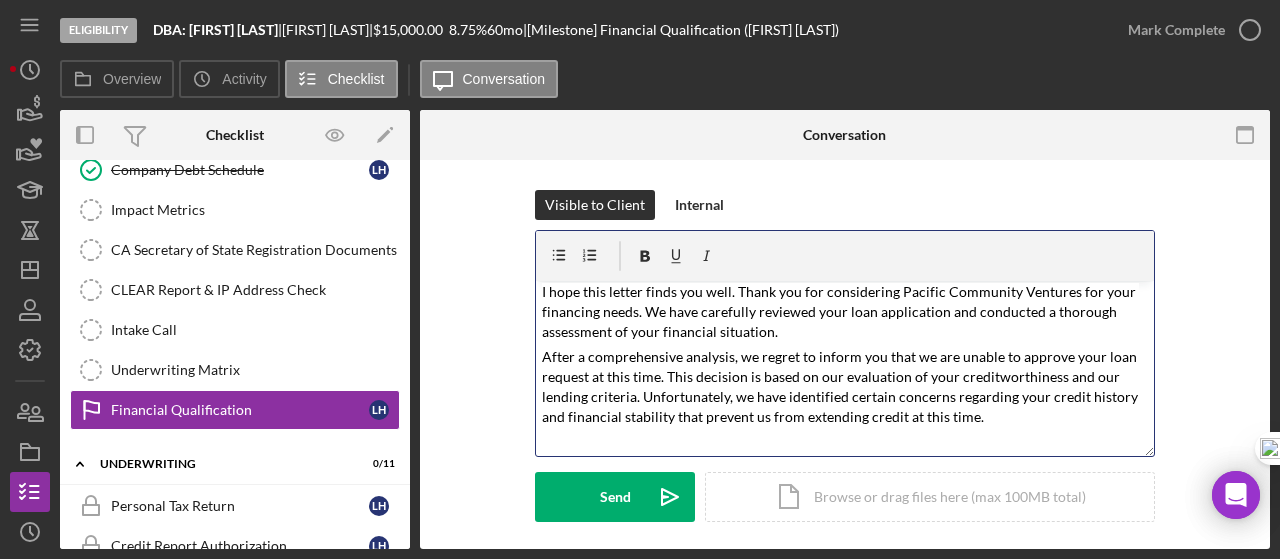 scroll, scrollTop: 33, scrollLeft: 0, axis: vertical 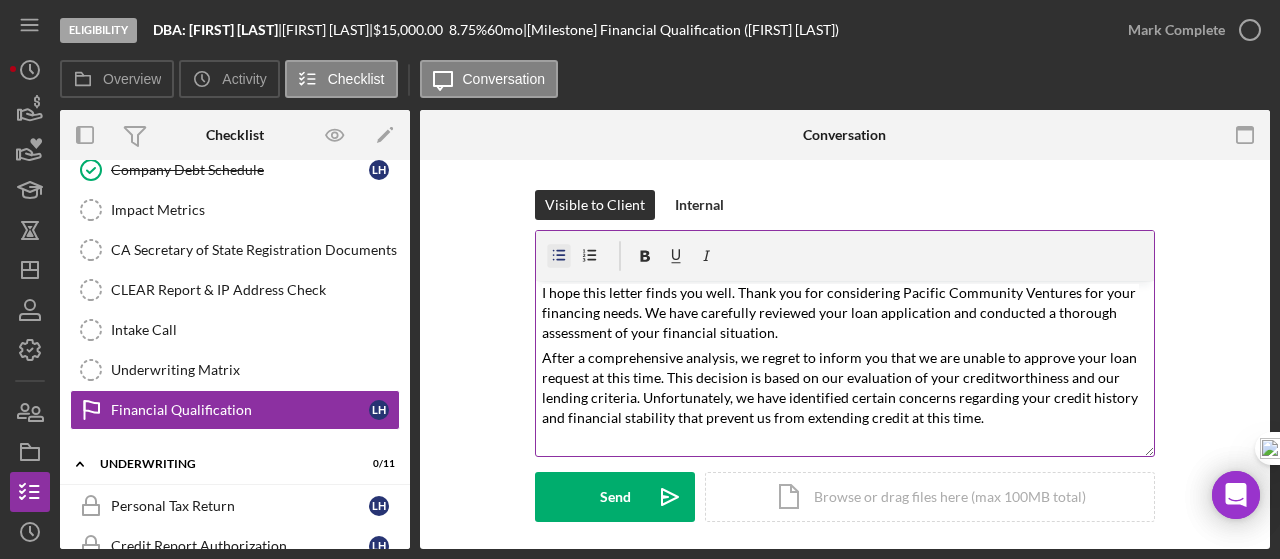 click 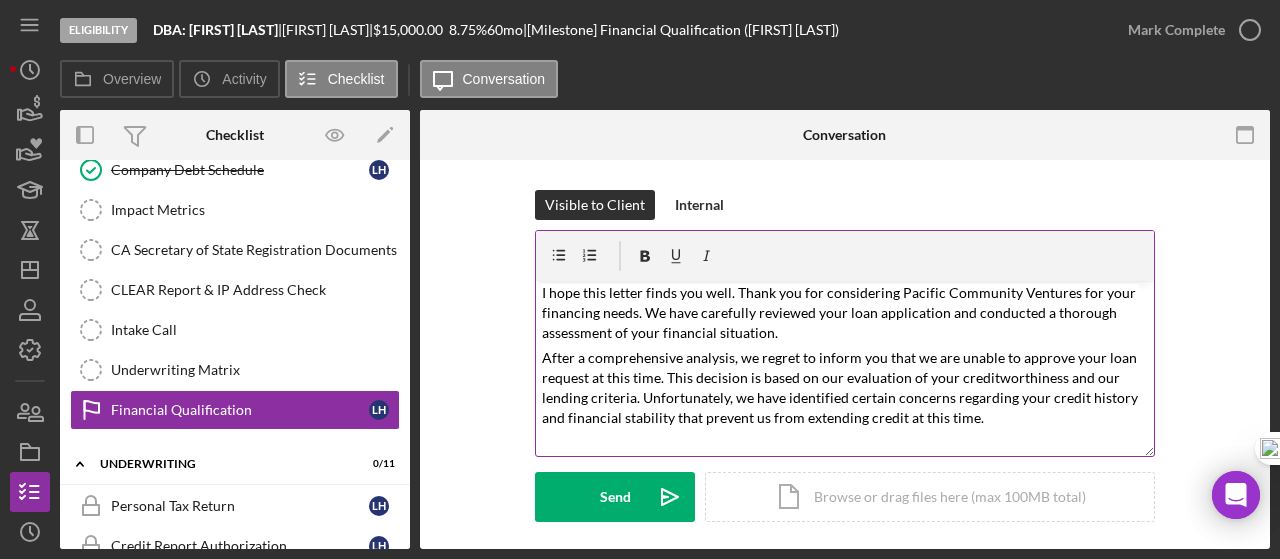 scroll, scrollTop: 42, scrollLeft: 0, axis: vertical 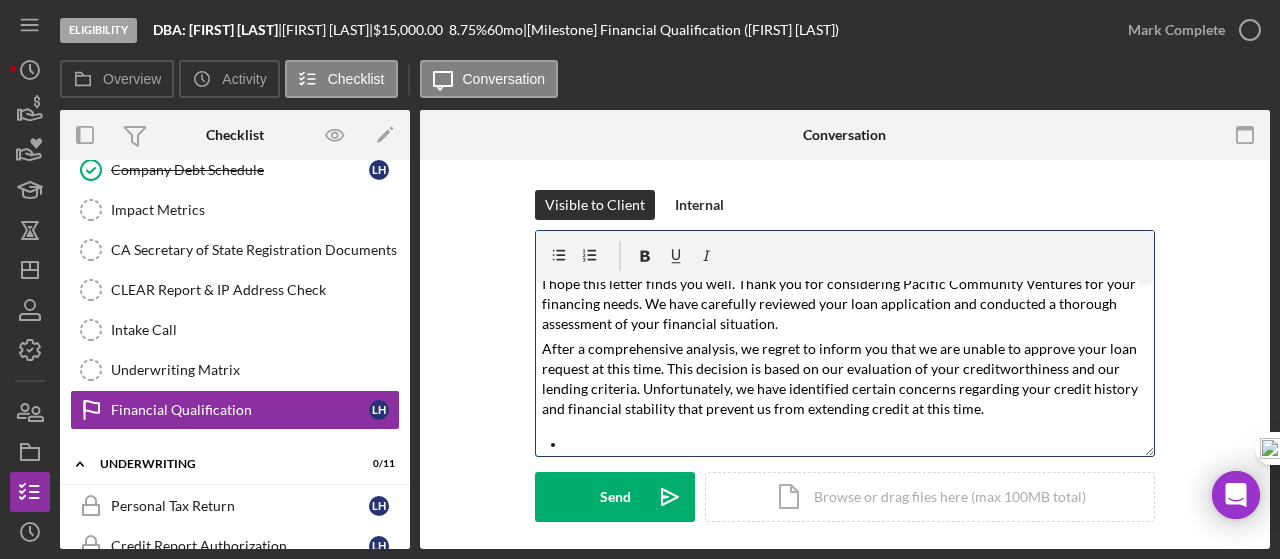 click on "After a comprehensive analysis, we regret to inform you that we are unable to approve your loan request at this time. This decision is based on our evaluation of your creditworthiness and our lending criteria. Unfortunately, we have identified certain concerns regarding your credit history and financial stability that prevent us from extending credit at this time." at bounding box center [841, 378] 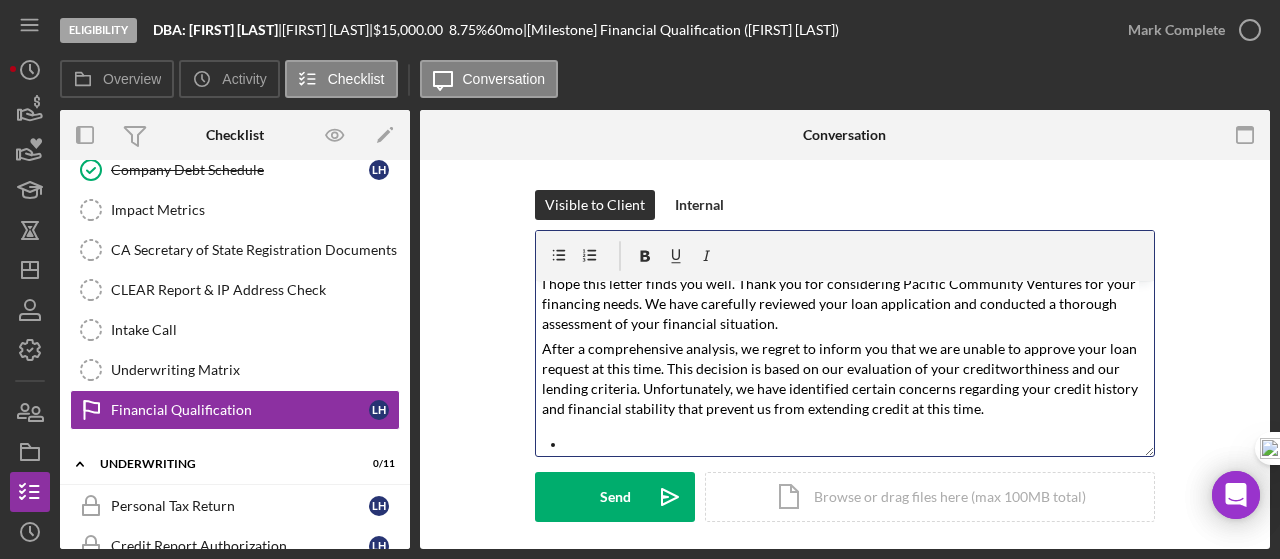 click at bounding box center [860, 443] 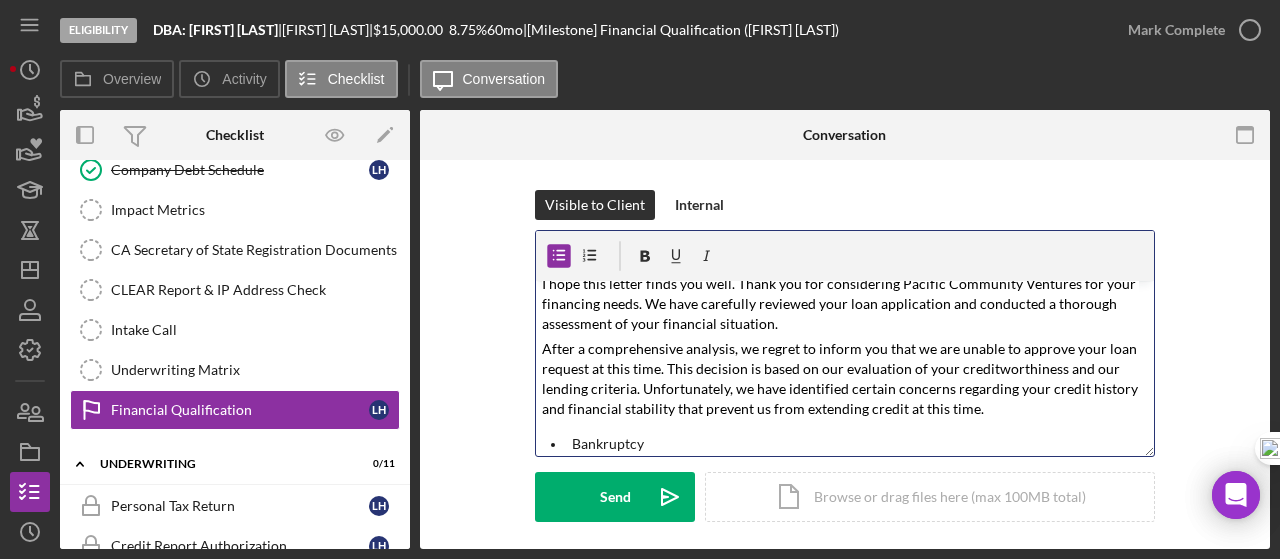 click on "Bankruptcy" at bounding box center [860, 443] 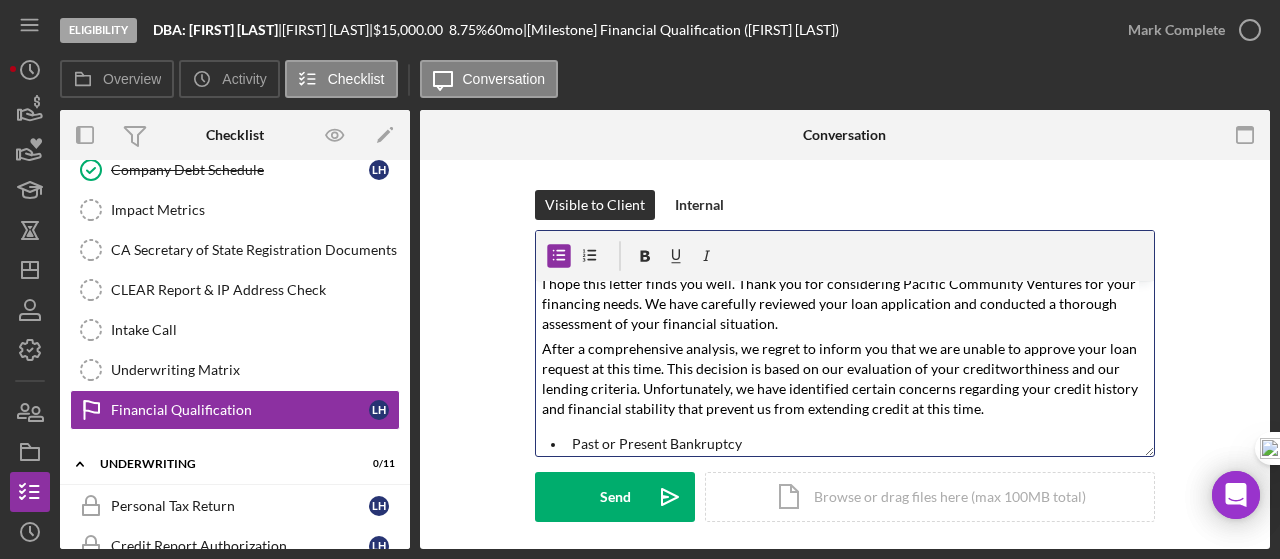 click on "Past or Present Bankruptcy" at bounding box center (860, 443) 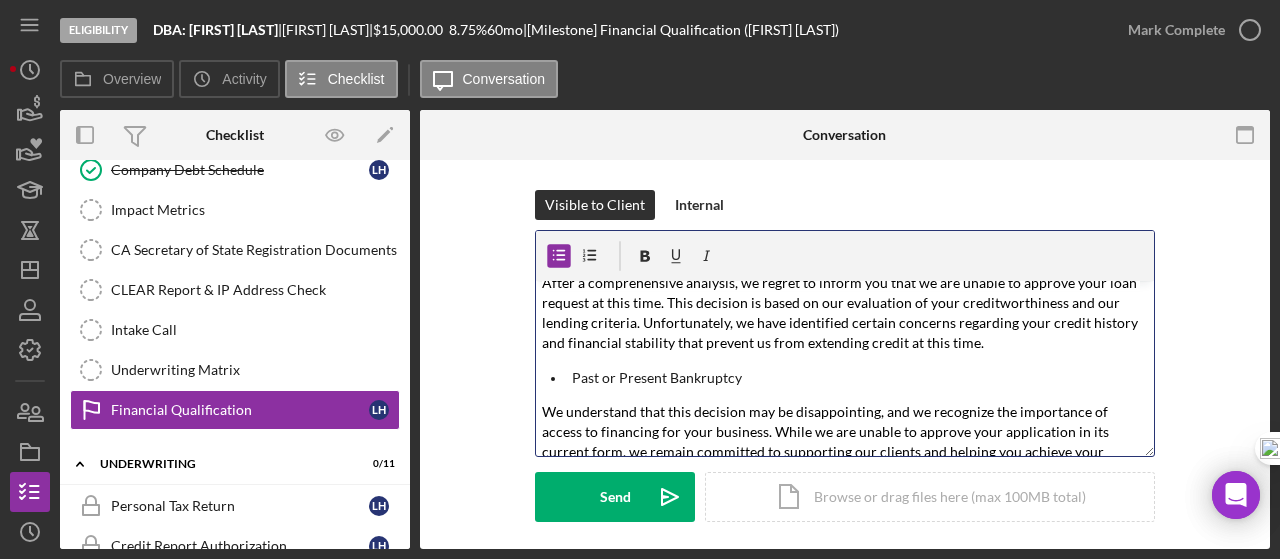 scroll, scrollTop: 75, scrollLeft: 0, axis: vertical 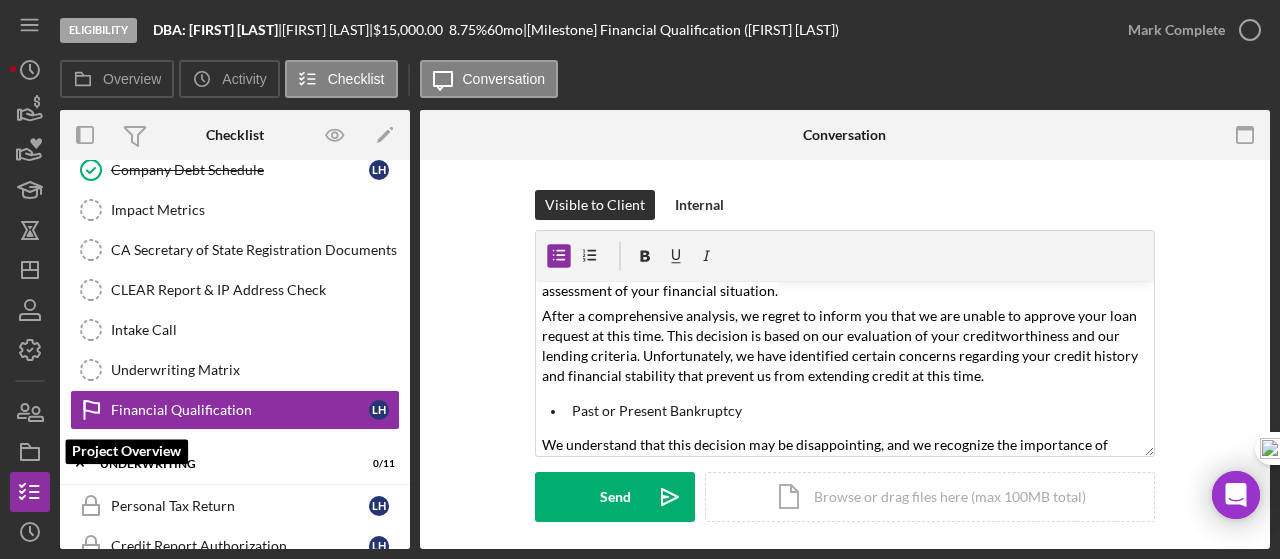 drag, startPoint x: 32, startPoint y: 448, endPoint x: 50, endPoint y: 439, distance: 20.12461 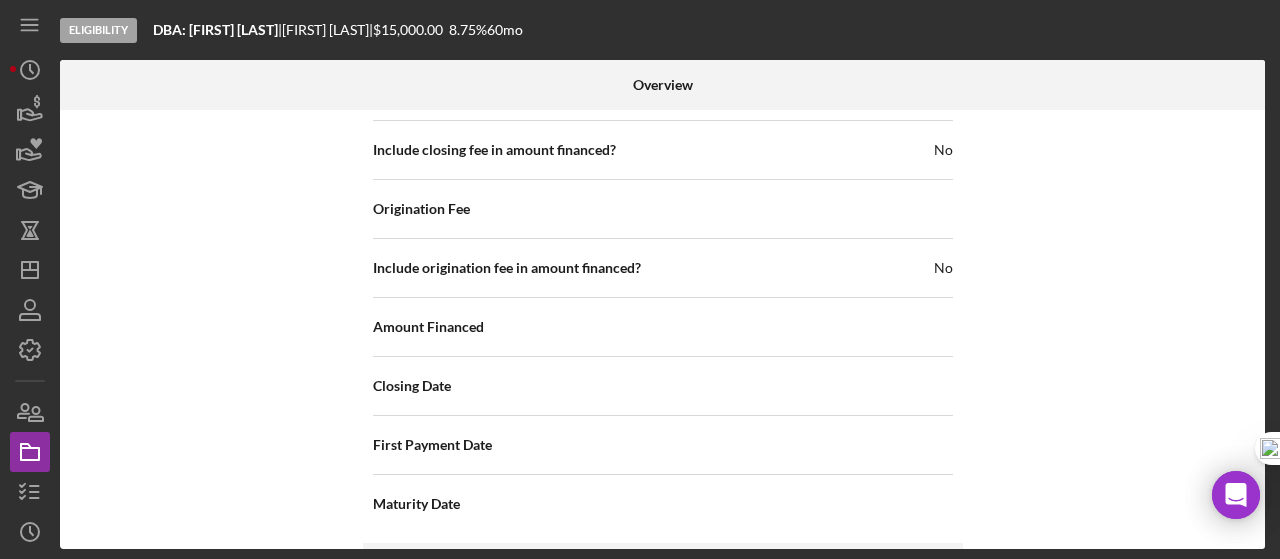 scroll, scrollTop: 2778, scrollLeft: 0, axis: vertical 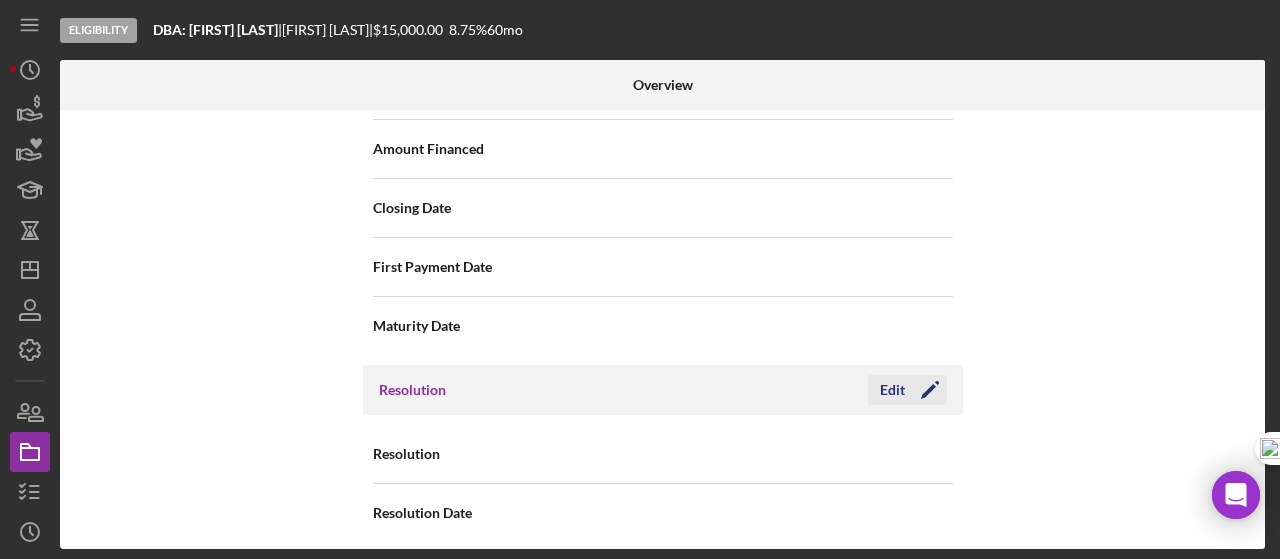 click on "Icon/Edit" 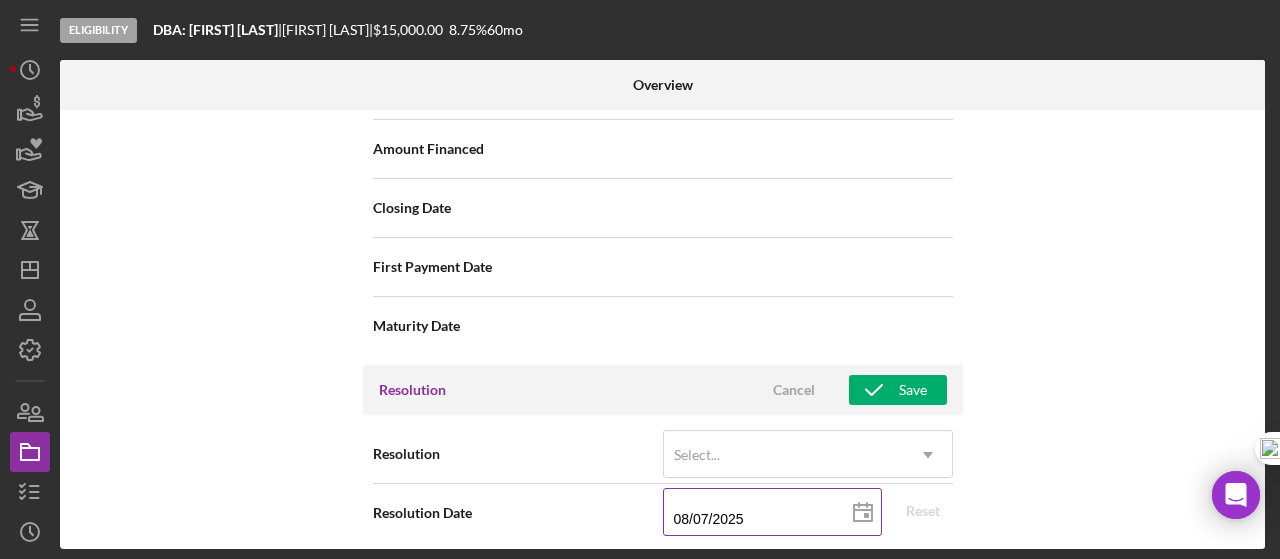 click 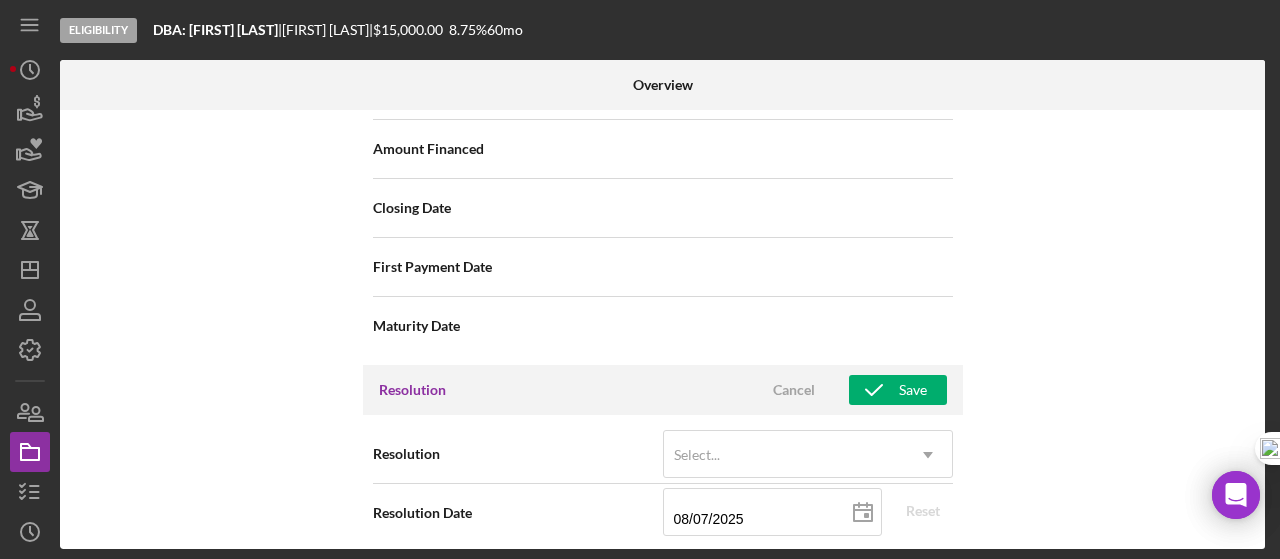 click on "Internal Workflow Stage Eligibility Icon/Dropdown Arrow Archive (can unarchive later if needed) Send to Downhome Overview Edit Icon/Edit Status Ongoing Risk Rating Sentiment Rating 1 Let the team know about potential challenges. Product Name Small Business Community Loan Created Date [DATE] Started Date [DATE] Closing Goal [DATE] Contact RK [FIRST] [LAST] Account Executive Weekly Status Update On Weekly Status Update Message Inactivity Alerts On Send if the client is inactive for... 5 Inactivity Reminder Message Hi!
We noticed you haven’t logged into your account or completed any checklist items in the past 5 days. Do you have any questions or are you encountering any roadblocks?
Please let us know how we can assist you in completing your loan application—we're here to help! Initial Request Edit Icon/Edit Amount $15,000.00 Standard Rate 8.750% Standard Term 60 months Key Ratios Edit Icon/Edit DSCR Collateral Coverage DTI LTV Global DSCR Global Collateral Coverage Global DTI NOI Recomendation" at bounding box center (662, 329) 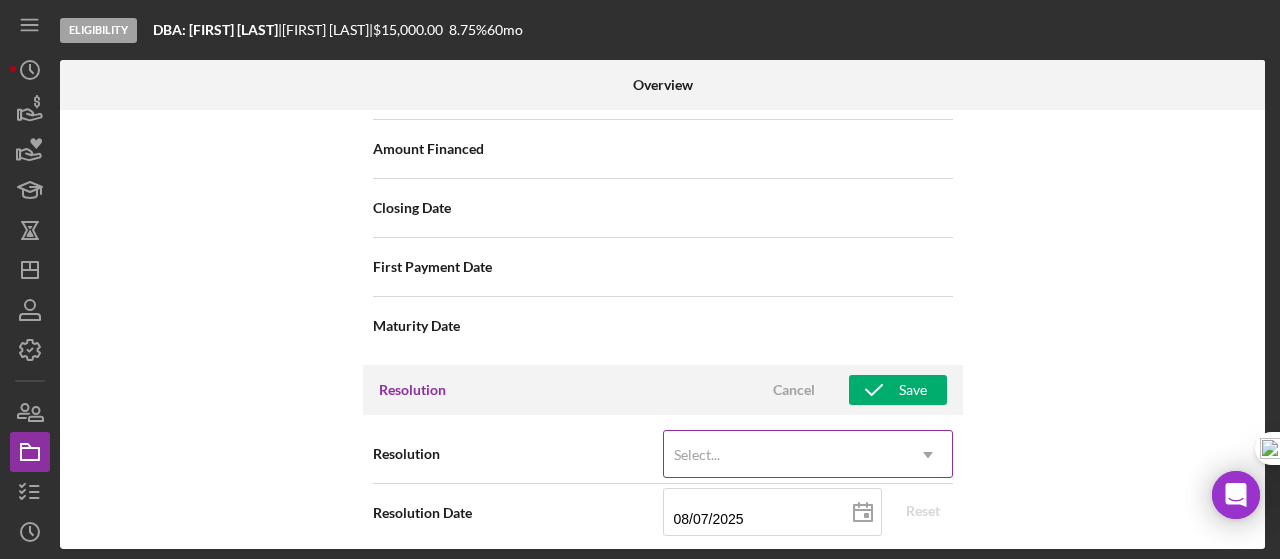 click 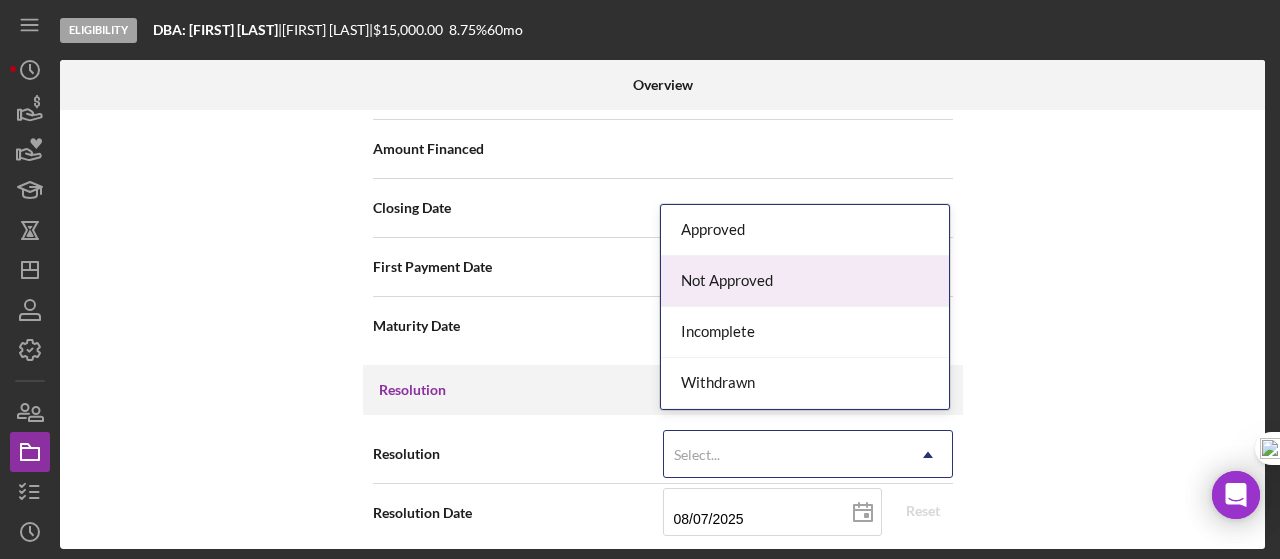 click on "Not Approved" at bounding box center [805, 281] 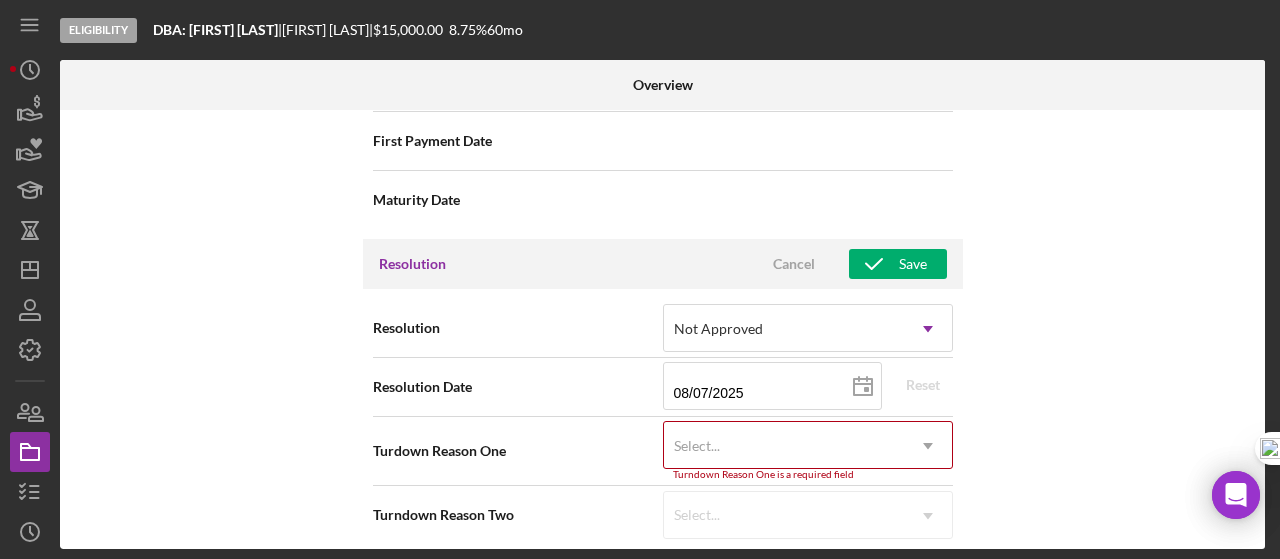 scroll, scrollTop: 2905, scrollLeft: 0, axis: vertical 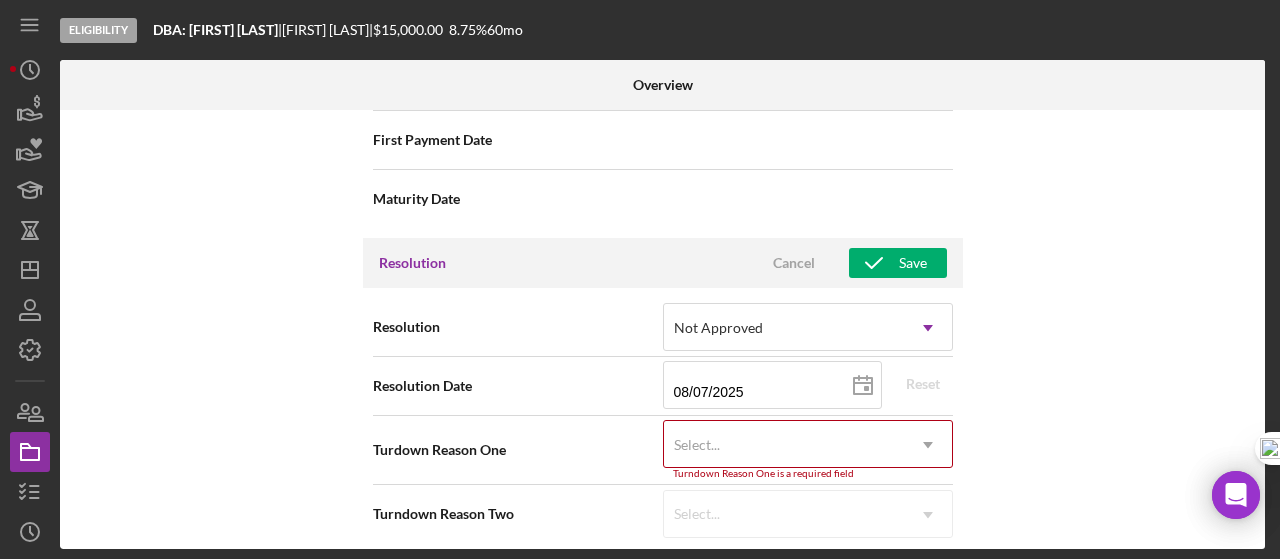 click on "Icon/Dropdown Arrow" 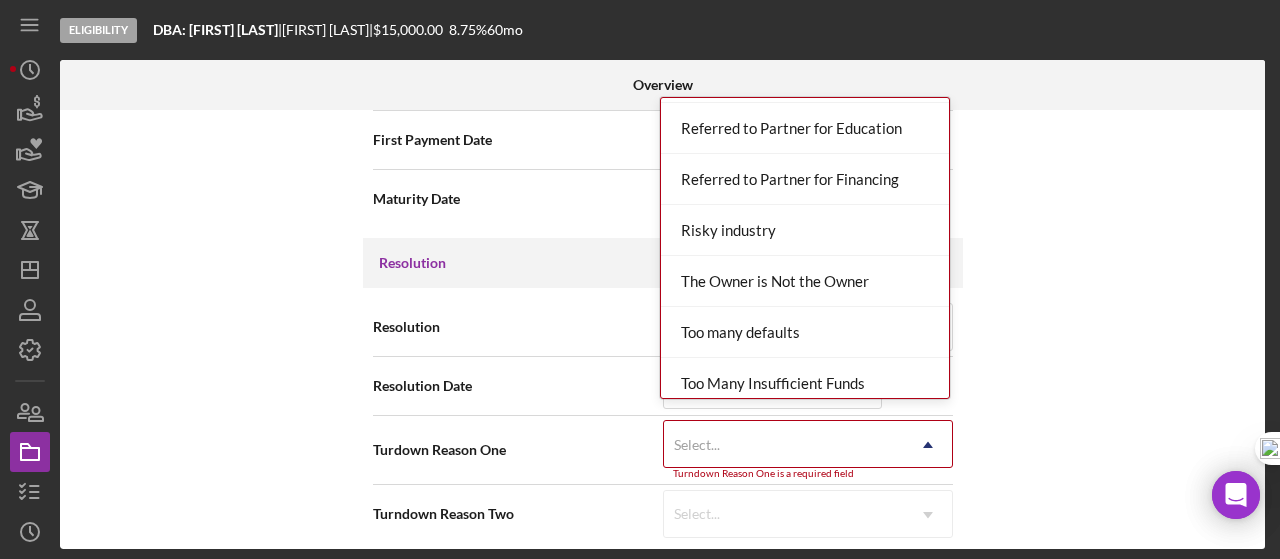 scroll, scrollTop: 1716, scrollLeft: 0, axis: vertical 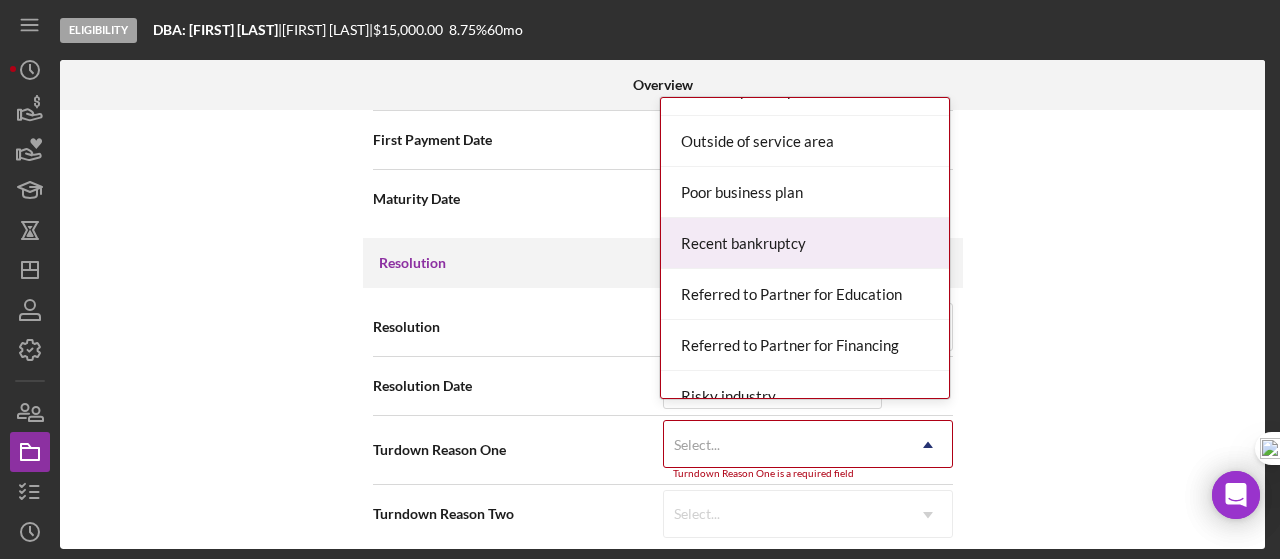 click on "Recent bankruptcy" at bounding box center [805, 243] 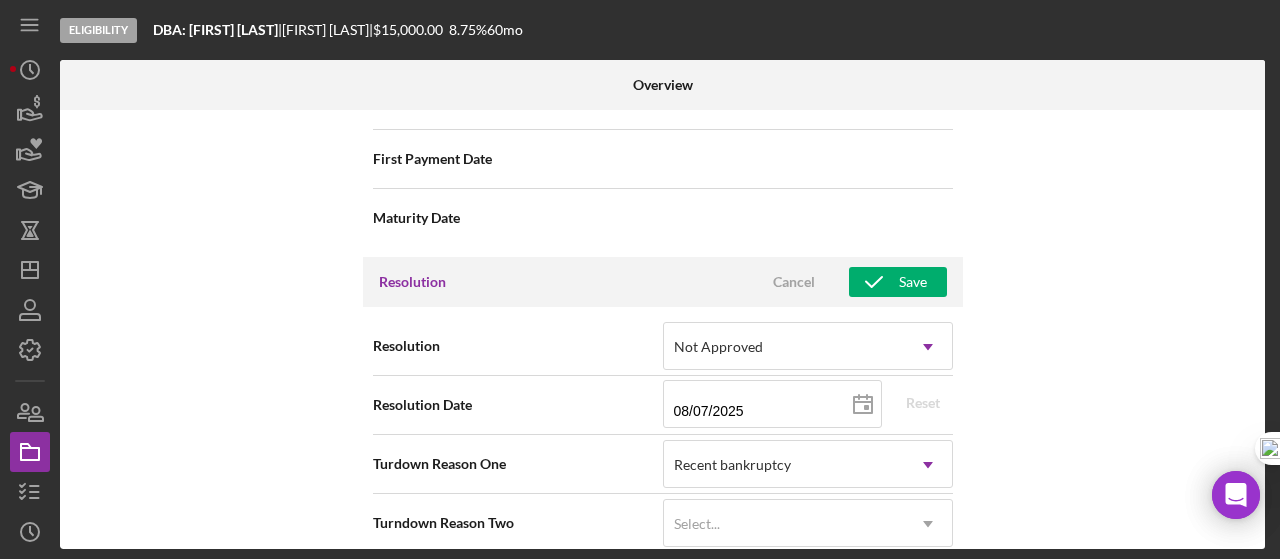 scroll, scrollTop: 2896, scrollLeft: 0, axis: vertical 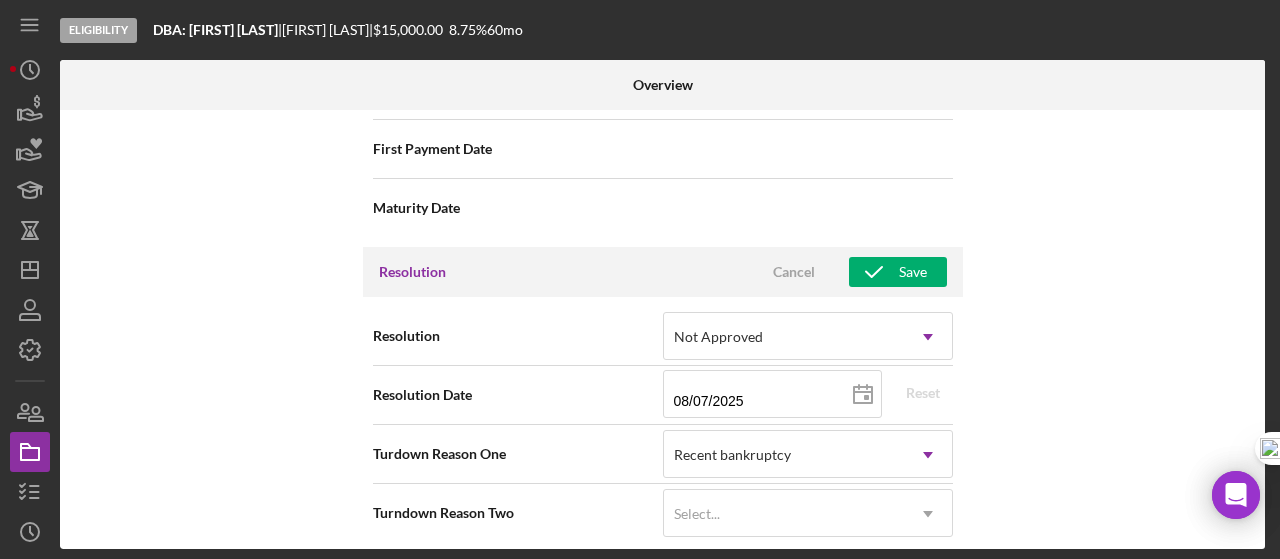 click on "Internal Workflow Stage Eligibility Icon/Dropdown Arrow Archive (can unarchive later if needed) Send to Downhome Overview Edit Icon/Edit Status Ongoing Risk Rating Sentiment Rating 1 Let the team know about potential challenges. Product Name Small Business Community Loan Created Date [DATE] Started Date [DATE] Closing Goal [DATE] Contact RK [FIRST] [LAST] Account Executive Weekly Status Update On Weekly Status Update Message Inactivity Alerts On Send if the client is inactive for... 5 Inactivity Reminder Message Hi!
We noticed you haven’t logged into your account or completed any checklist items in the past 5 days. Do you have any questions or are you encountering any roadblocks?
Please let us know how we can assist you in completing your loan application—we're here to help! Initial Request Edit Icon/Edit Amount $15,000.00 Standard Rate 8.750% Standard Term 60 months Key Ratios Edit Icon/Edit DSCR Collateral Coverage DTI LTV Global DSCR Global Collateral Coverage Global DTI NOI Recomendation" at bounding box center [662, 329] 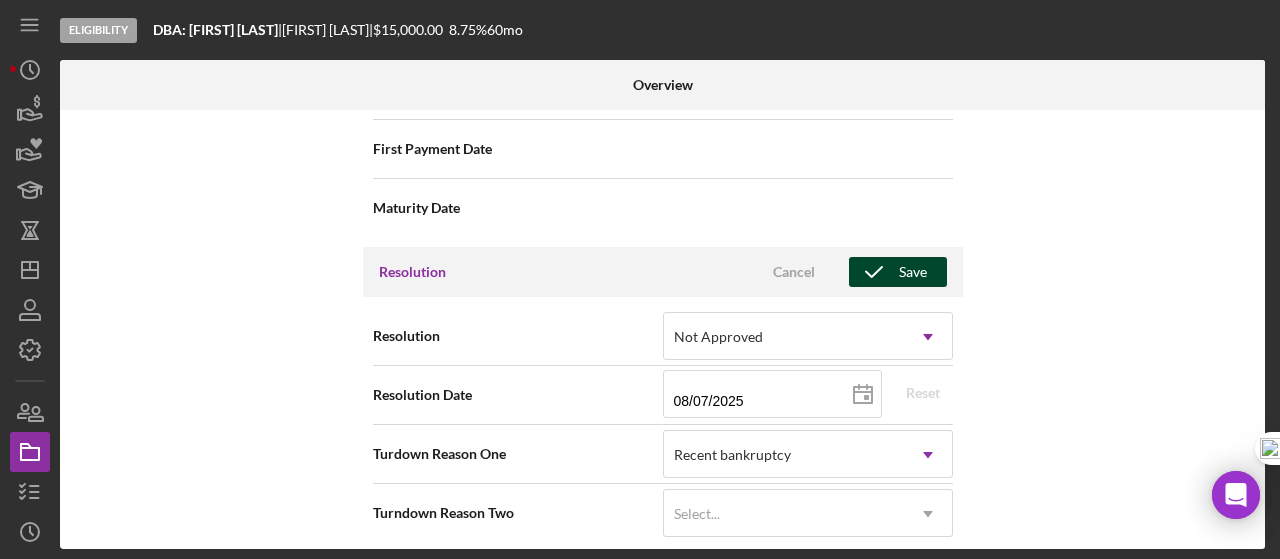 click on "Save" at bounding box center (913, 272) 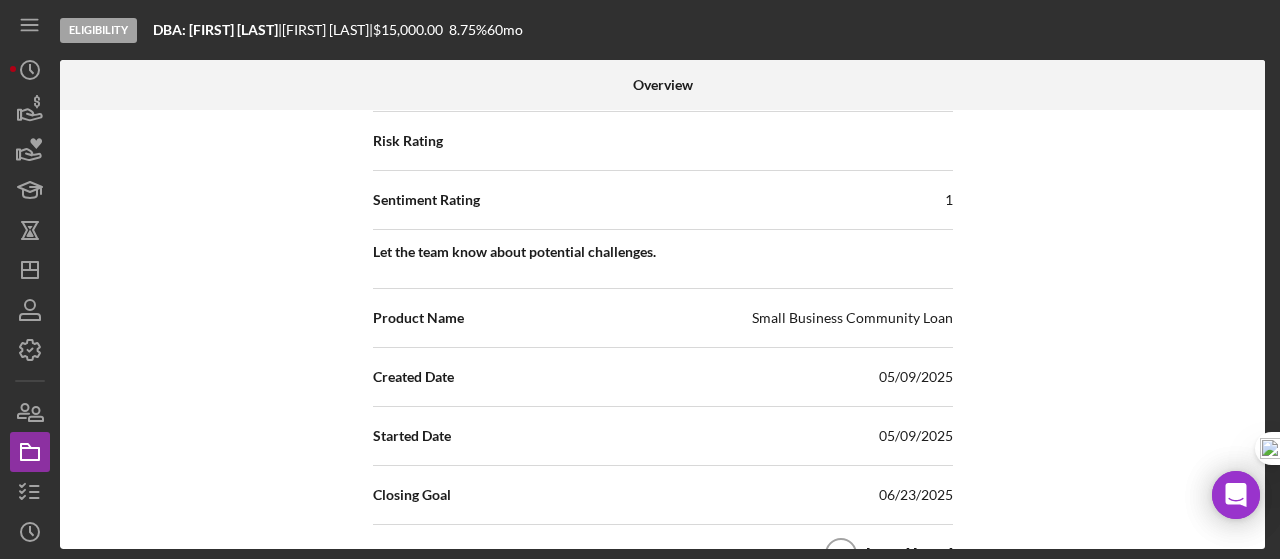 scroll, scrollTop: 166, scrollLeft: 0, axis: vertical 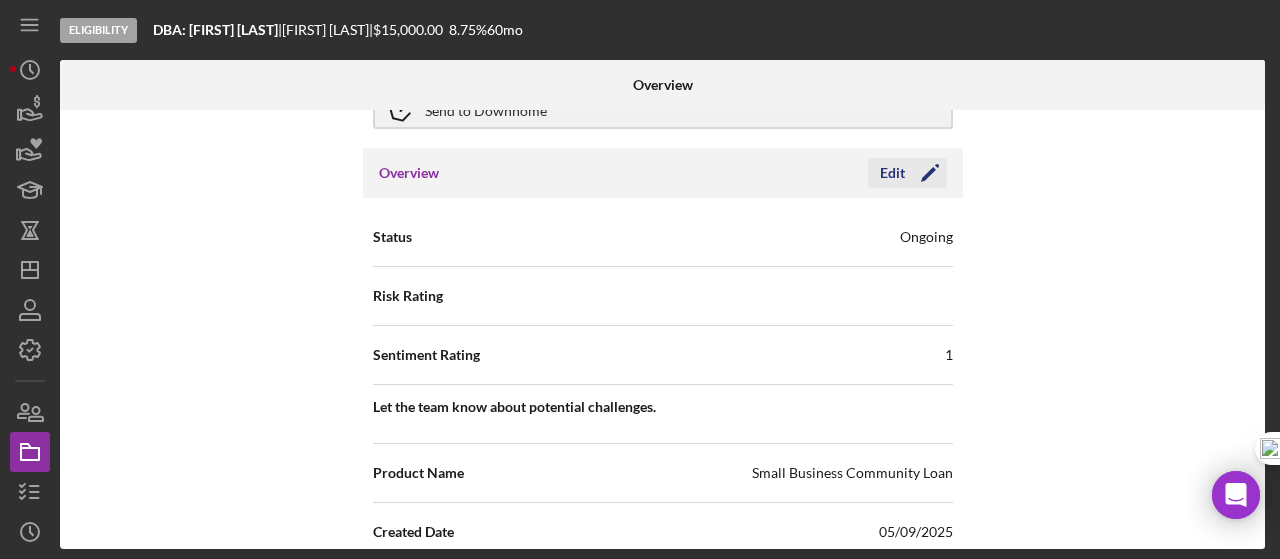 click on "Icon/Edit" 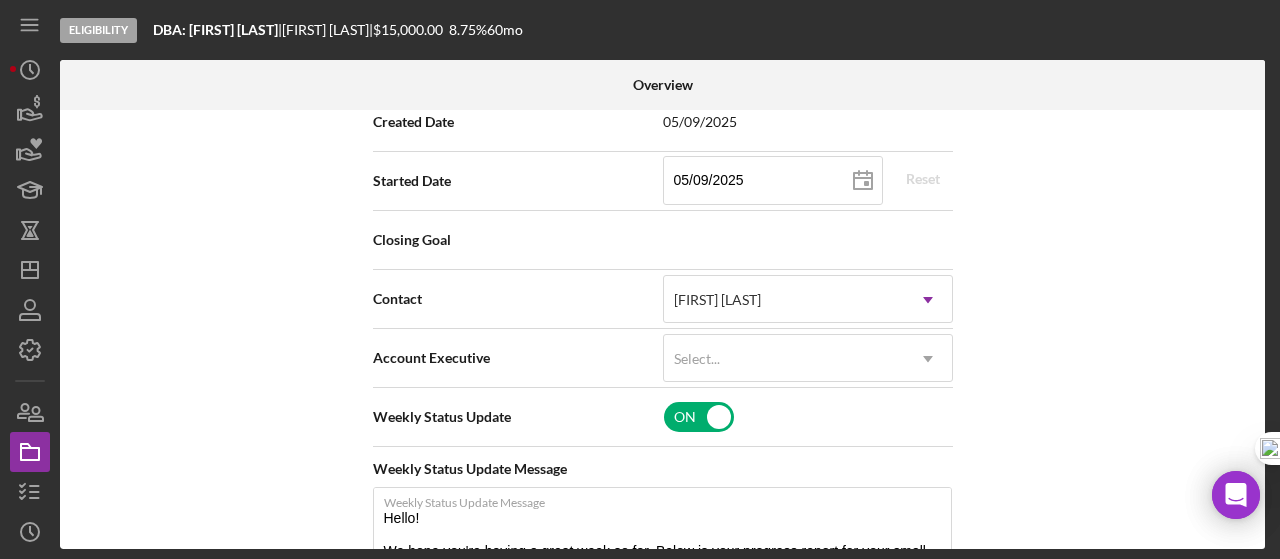 scroll, scrollTop: 600, scrollLeft: 0, axis: vertical 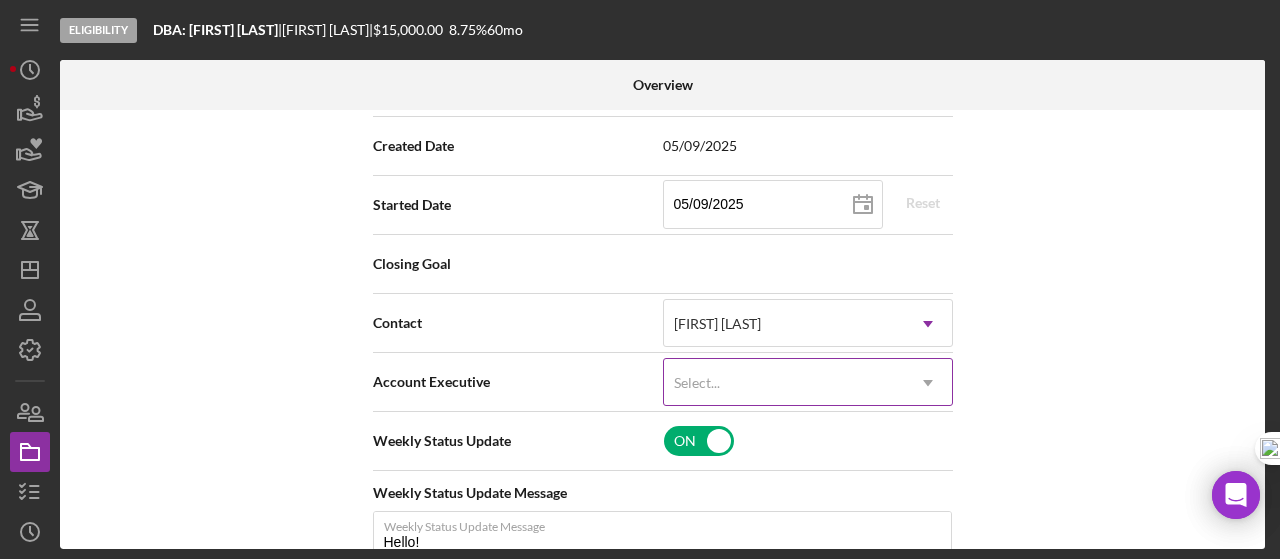 click on "Icon/Dropdown Arrow" 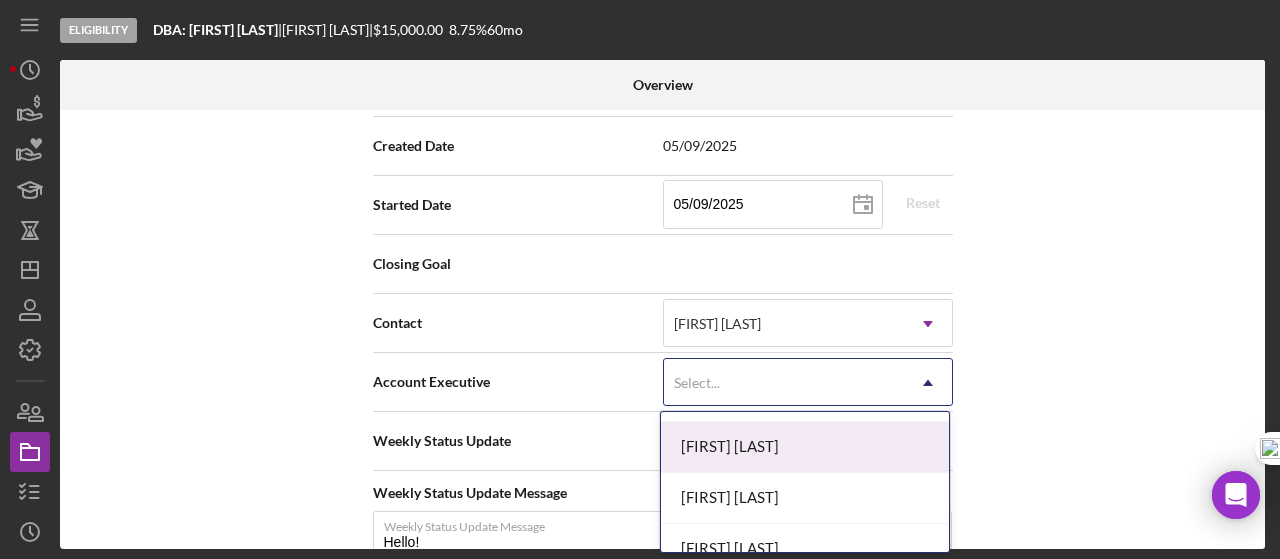 scroll, scrollTop: 366, scrollLeft: 0, axis: vertical 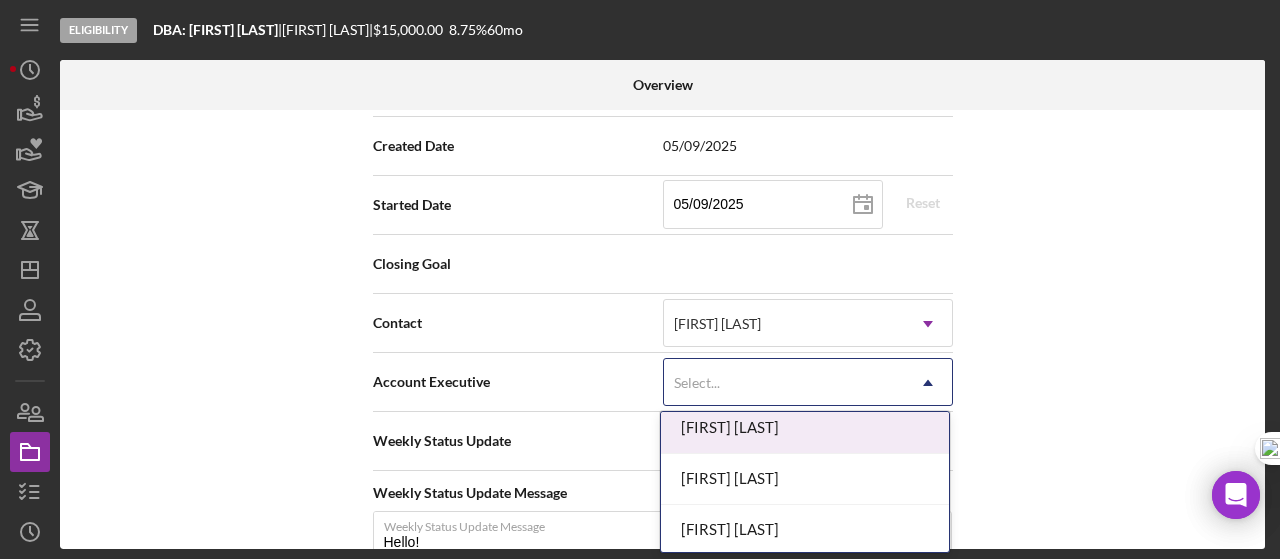 click on "[FIRST] [LAST]" at bounding box center (805, 428) 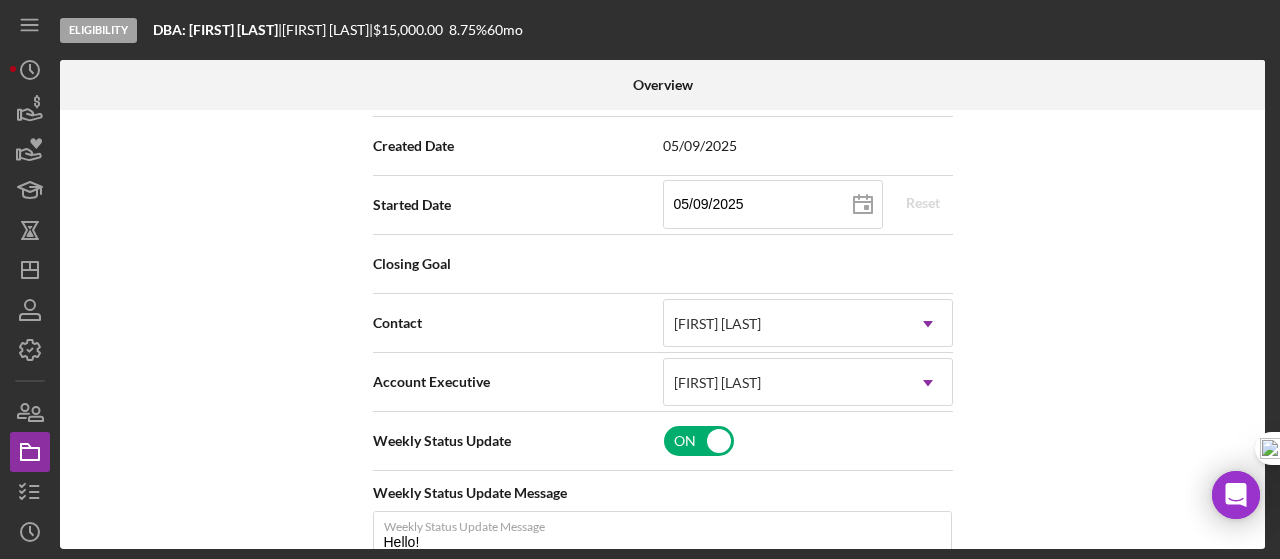 click on "Internal Workflow Stage Eligibility Icon/Dropdown Arrow Archive (can unarchive later if needed) Send to Downhome Overview Cancel Save Status Ongoing Icon/Dropdown Arrow Risk Rating Sentiment Rating 1 Icon/Dropdown Arrow Let the team know about potential challenges. Required Product Name Small Business Community Loan Created Date [DATE] Started Date [DATE] [DATE] Reset Closing Goal Contact [FIRST] [LAST] Icon/Dropdown Arrow Account Executive option [FIRST] [LAST], selected. [FIRST] [LAST] Icon/Dropdown Arrow Weekly Status Update ON Weekly Status Update Message Weekly Status Update Message Inactivity Alerts ON Send if the client is inactive for... 5 Icon/Dropdown Arrow Inactivity Reminder Message Inactivity Reminder Message Hi!
We noticed you haven’t logged into your account or completed any checklist items in the past 5 days. Do you have any questions or are you encountering any roadblocks?
Please let us know how we can assist you in completing your loan application—we're here to help! Initial Request" at bounding box center [662, 329] 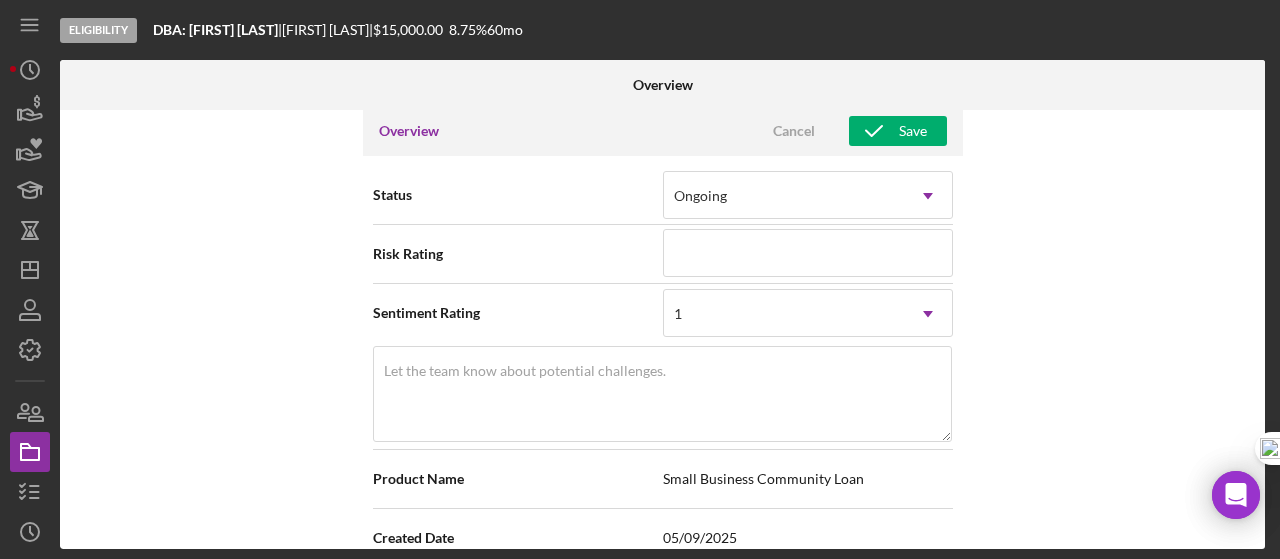 scroll, scrollTop: 133, scrollLeft: 0, axis: vertical 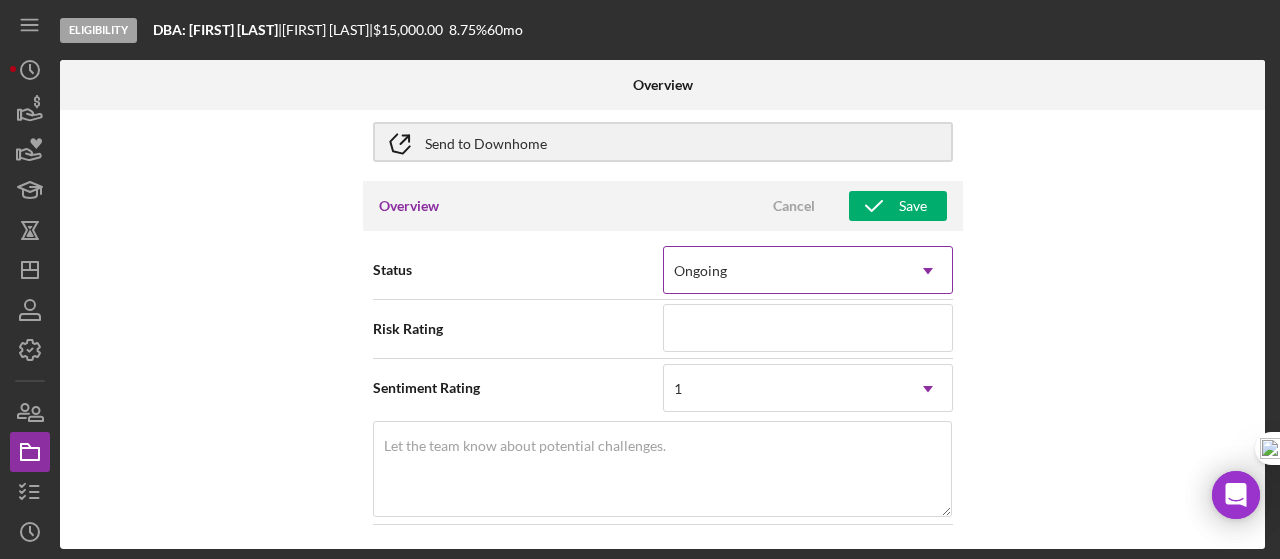 click 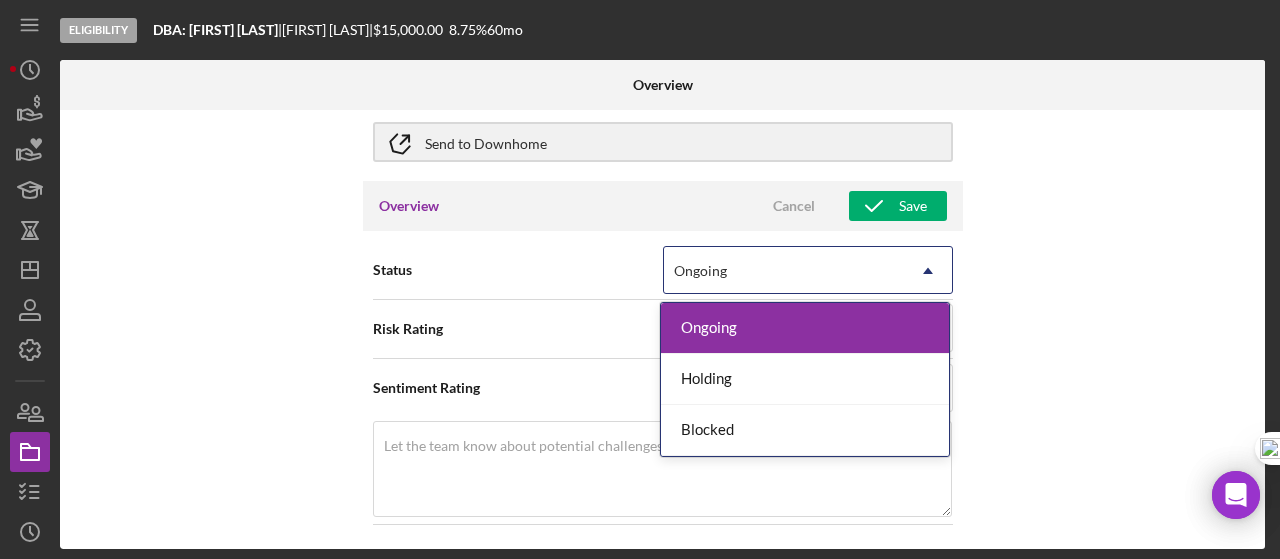 click 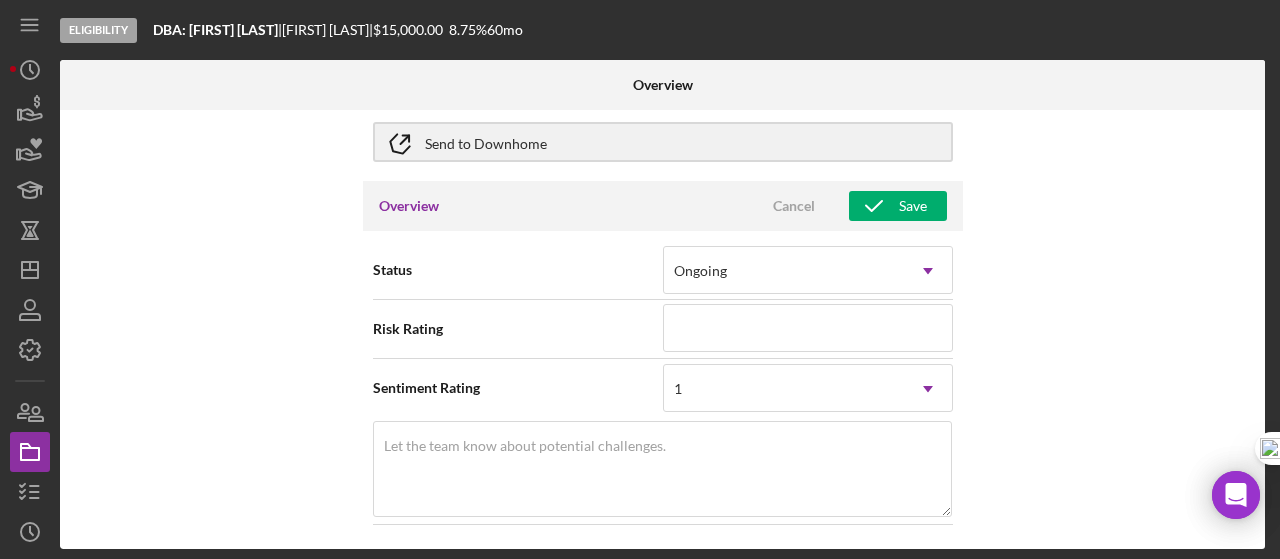 click on "Internal Workflow Stage Eligibility Icon/Dropdown Arrow Archive (can unarchive later if needed) Send to Downhome Overview Cancel Save Status Ongoing Icon/Dropdown Arrow Risk Rating Sentiment Rating 1 Icon/Dropdown Arrow Let the team know about potential challenges. Required Product Name Small Business Community Loan Created Date [DATE] Started Date [DATE] [DATE] Reset Closing Goal Contact [FIRST] [LAST] Icon/Dropdown Arrow Account Executive [FIRST] [LAST] Icon/Dropdown Arrow Weekly Status Update ON Weekly Status Update Message Weekly Status Update Message Inactivity Alerts ON Send if the client is inactive for... 5 Icon/Dropdown Arrow Inactivity Reminder Message Inactivity Reminder Message Hi!
We noticed you haven’t logged into your account or completed any checklist items in the past 5 days. Do you have any questions or are you encountering any roadblocks?
Please let us know how we can assist you in completing your loan application—we're here to help! Initial Request Edit Icon/Edit Amount 8.750%" at bounding box center (662, 329) 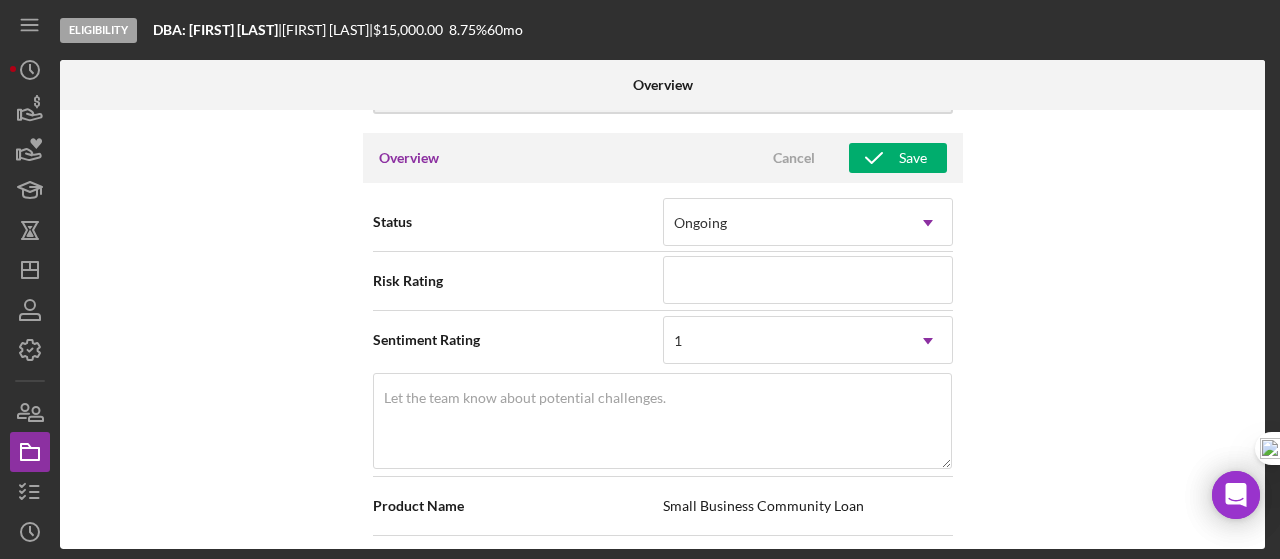 scroll, scrollTop: 0, scrollLeft: 0, axis: both 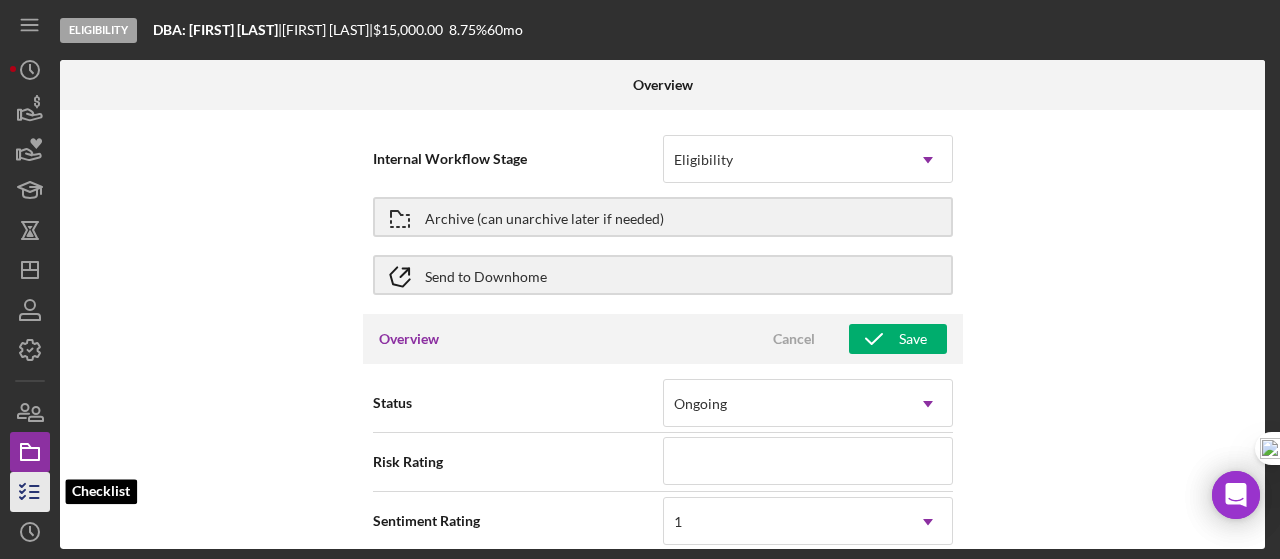 click 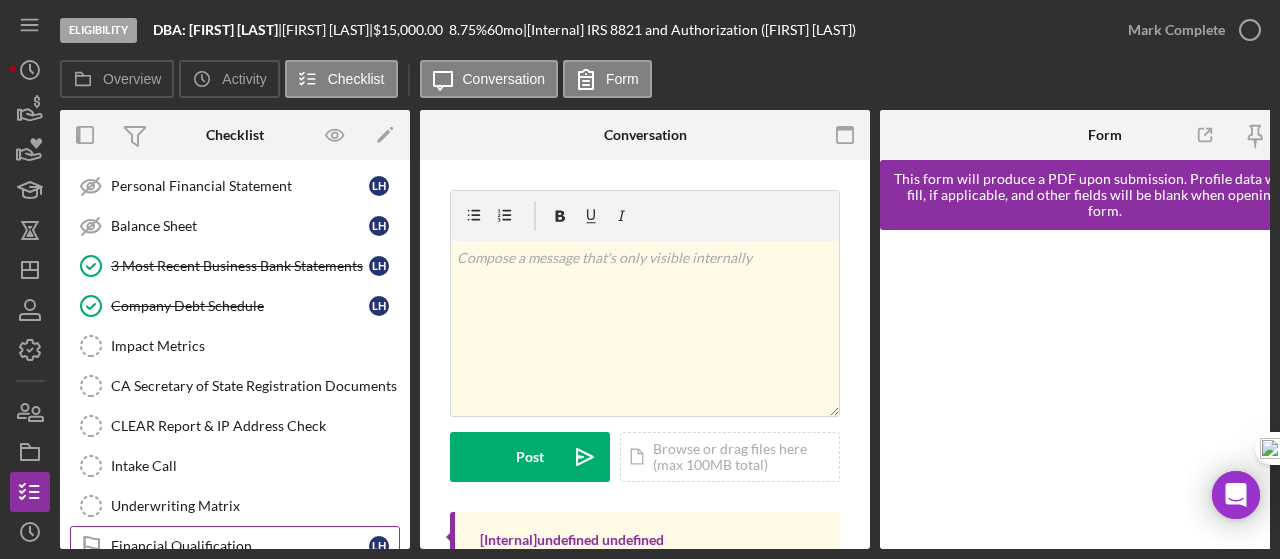 scroll, scrollTop: 400, scrollLeft: 0, axis: vertical 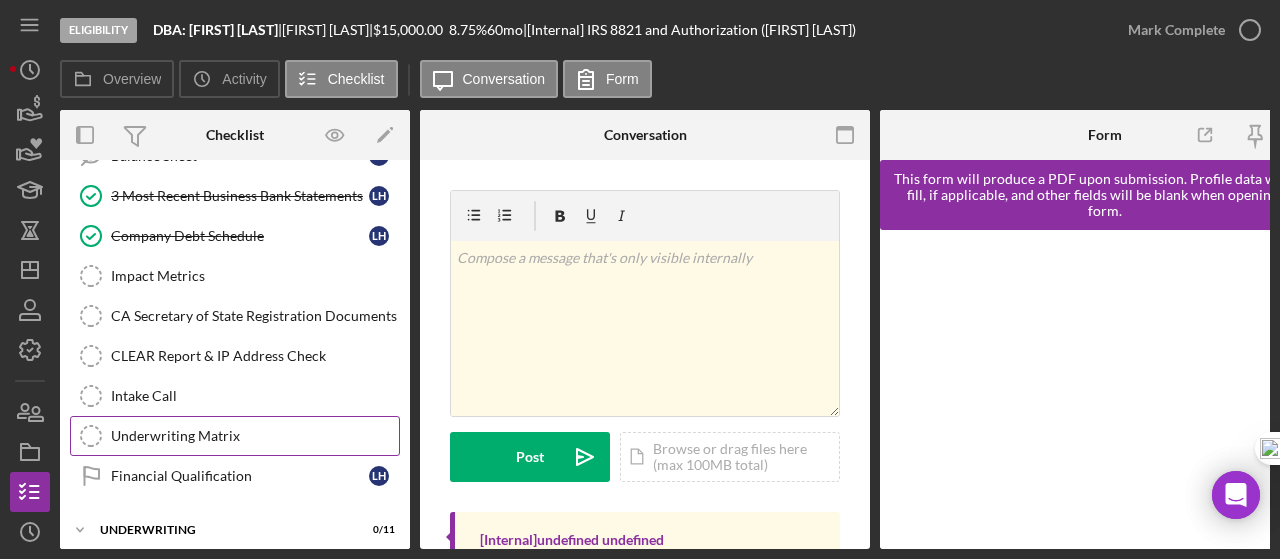 drag, startPoint x: 170, startPoint y: 469, endPoint x: 284, endPoint y: 436, distance: 118.680244 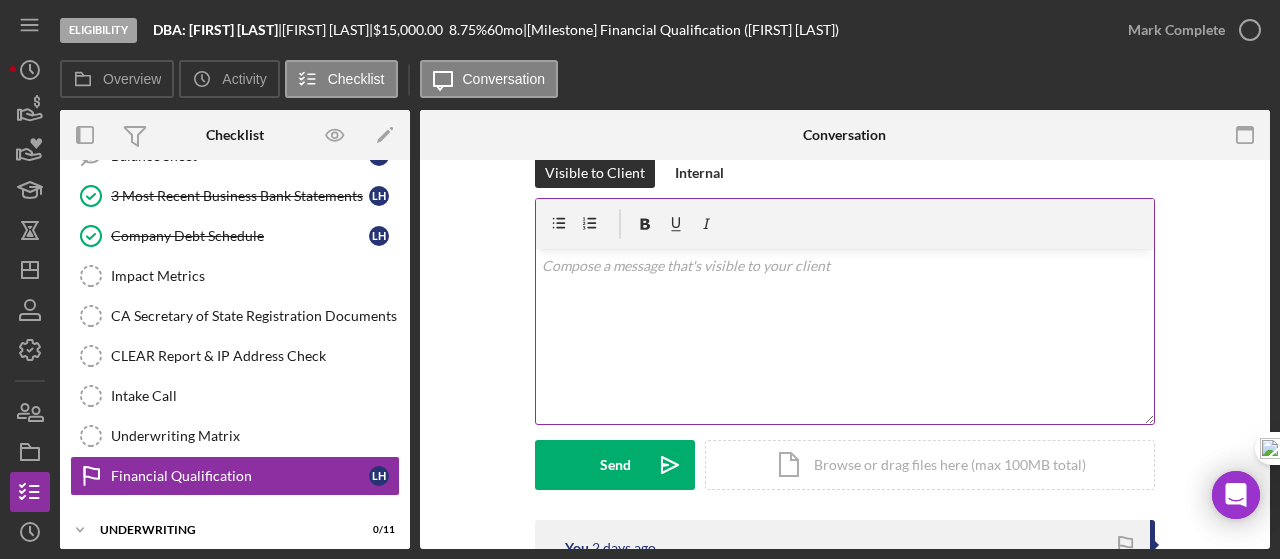 scroll, scrollTop: 0, scrollLeft: 0, axis: both 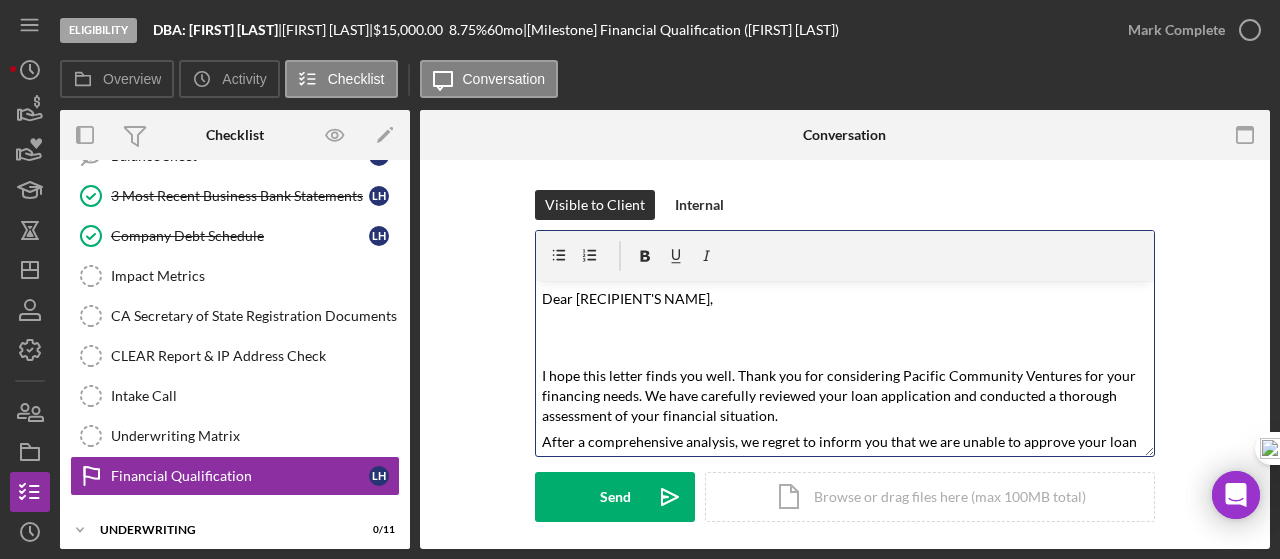 click on "Dear [RECIPIENT'S NAME]," at bounding box center (627, 298) 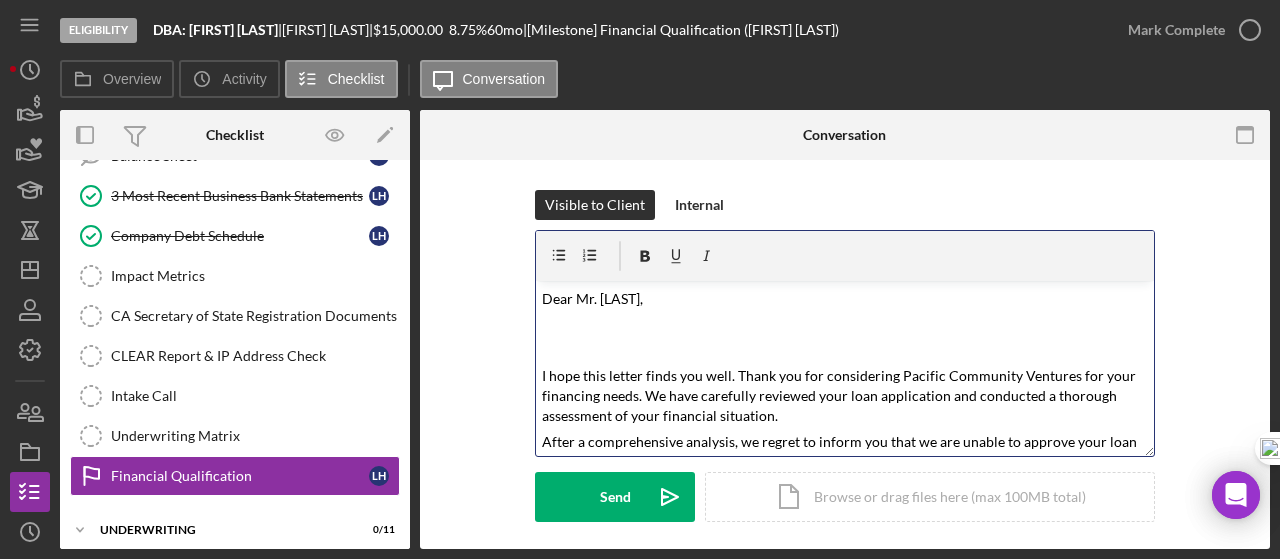 click on "Dear Mr. [LAST]," at bounding box center [845, 298] 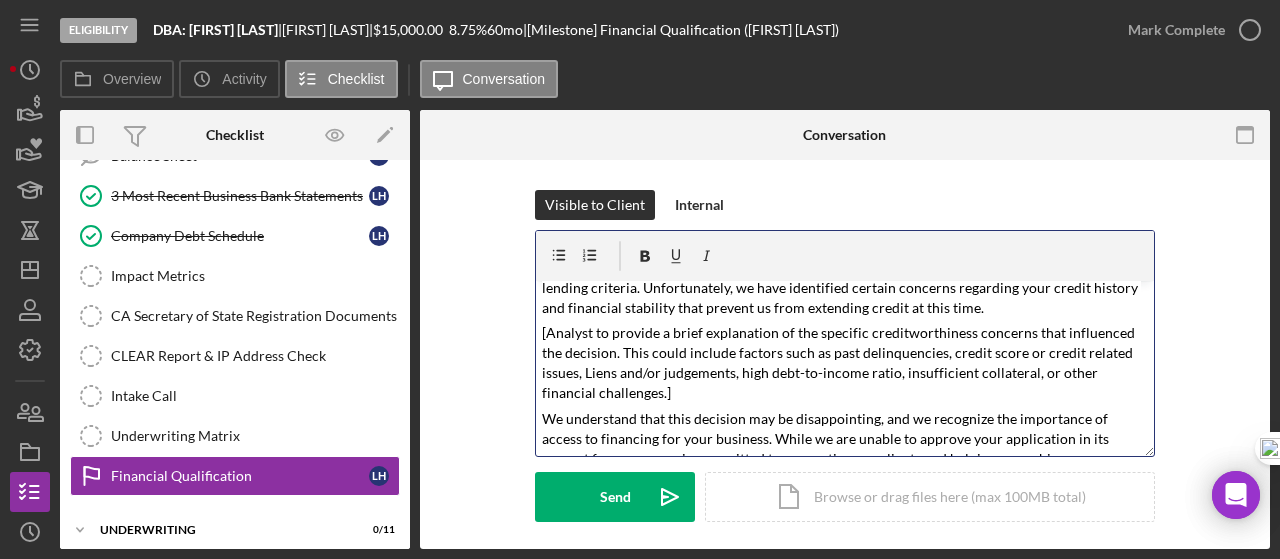 scroll, scrollTop: 166, scrollLeft: 0, axis: vertical 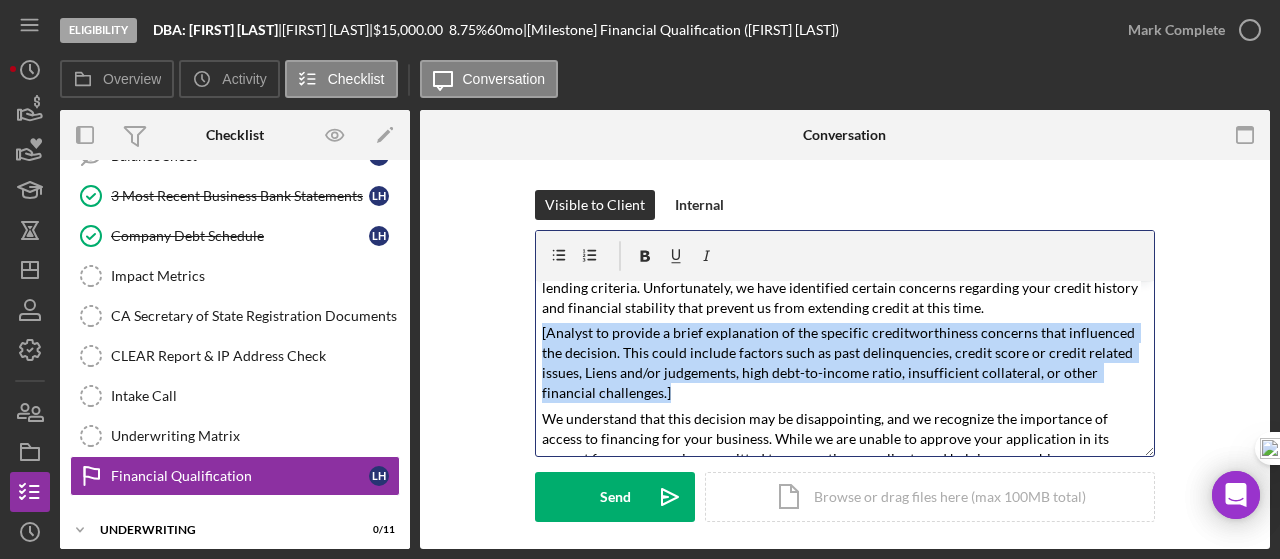 drag, startPoint x: 535, startPoint y: 335, endPoint x: 628, endPoint y: 397, distance: 111.77209 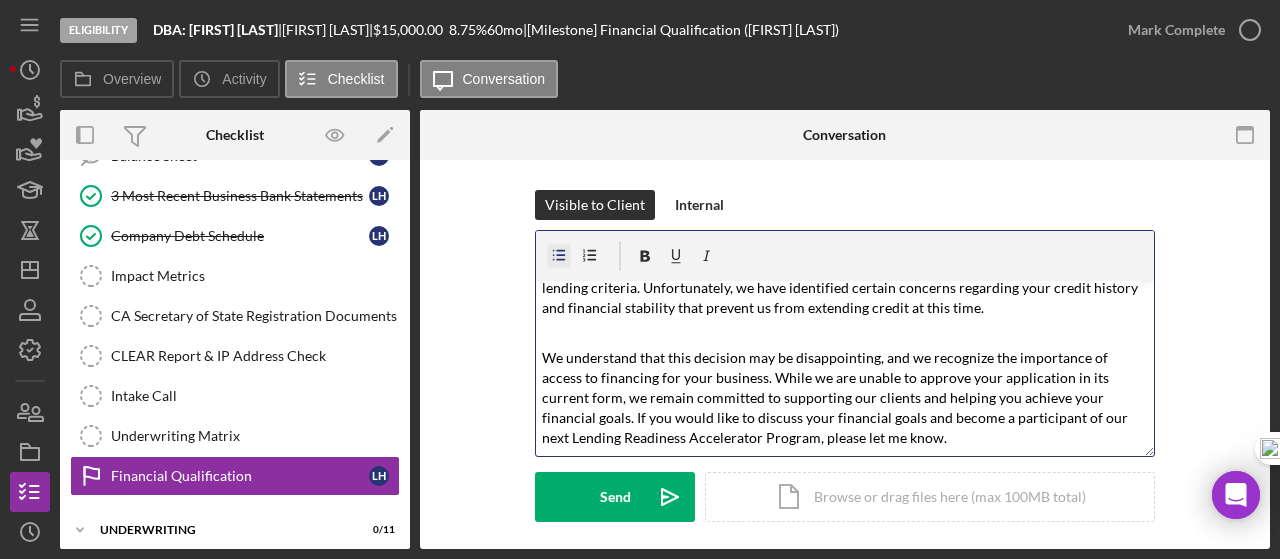 click 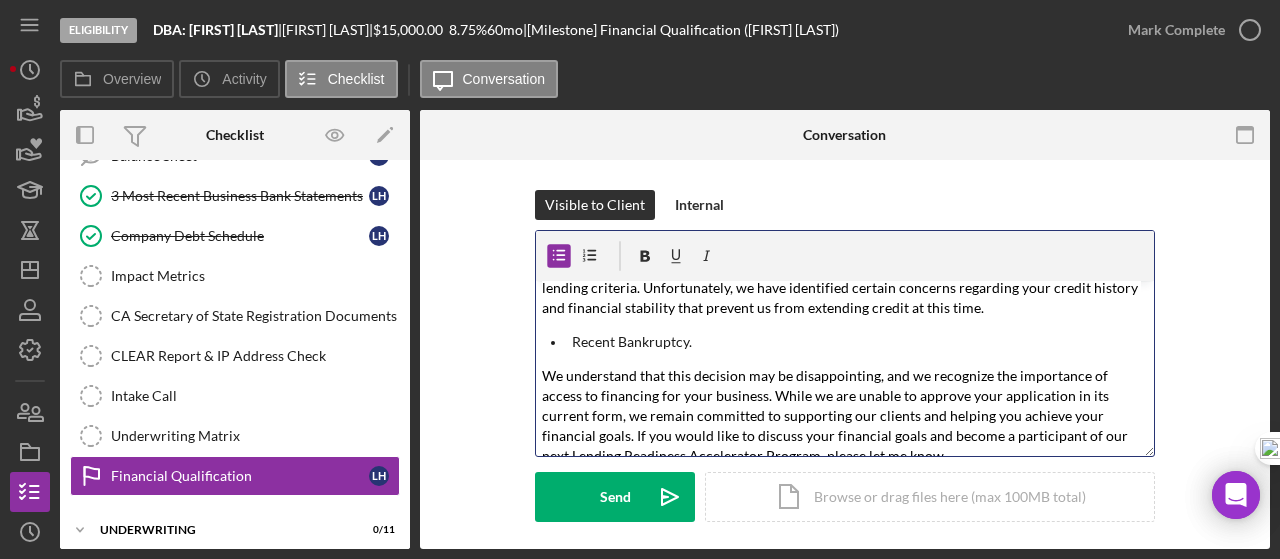 click on "We understand that this decision may be disappointing, and we recognize the importance of access to financing for your business. While we are unable to approve your application in its current form, we remain committed to supporting our clients and helping you achieve your financial goals. If you would like to discuss your financial goals and become a participant of our next Lending Readiness Accelerator Program, please let me know." at bounding box center [836, 415] 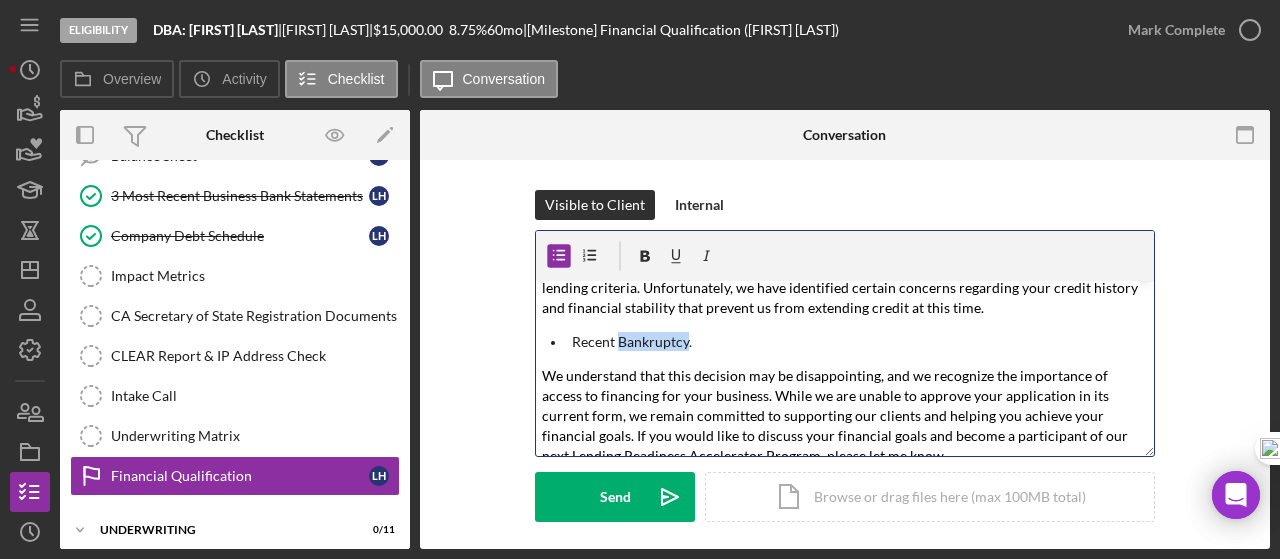 drag, startPoint x: 617, startPoint y: 339, endPoint x: 682, endPoint y: 341, distance: 65.03076 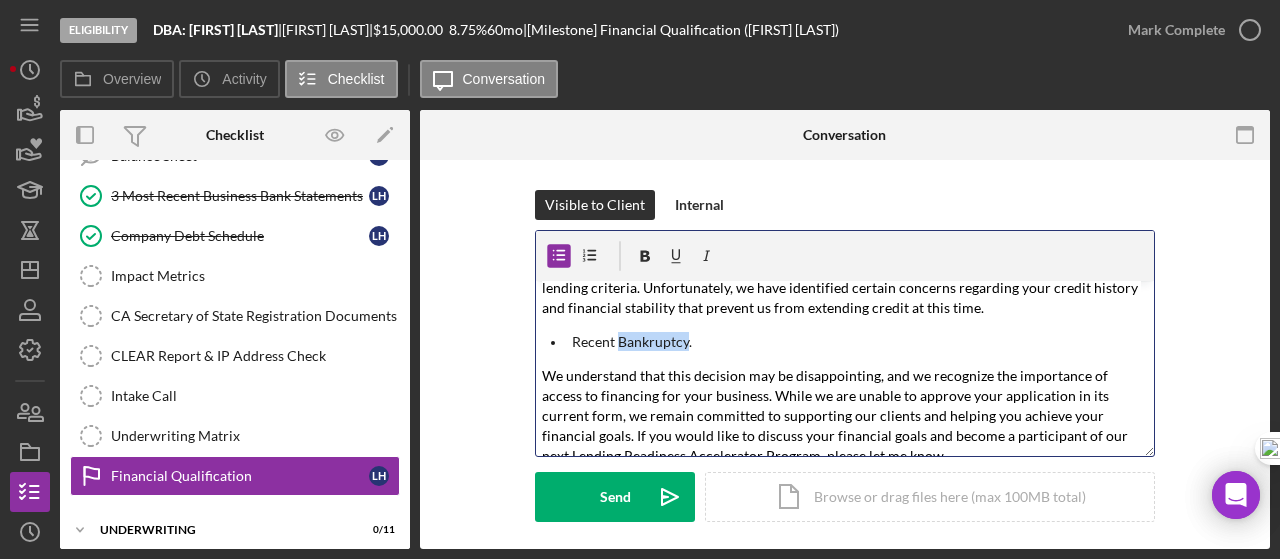 copy on "Bankruptcy" 